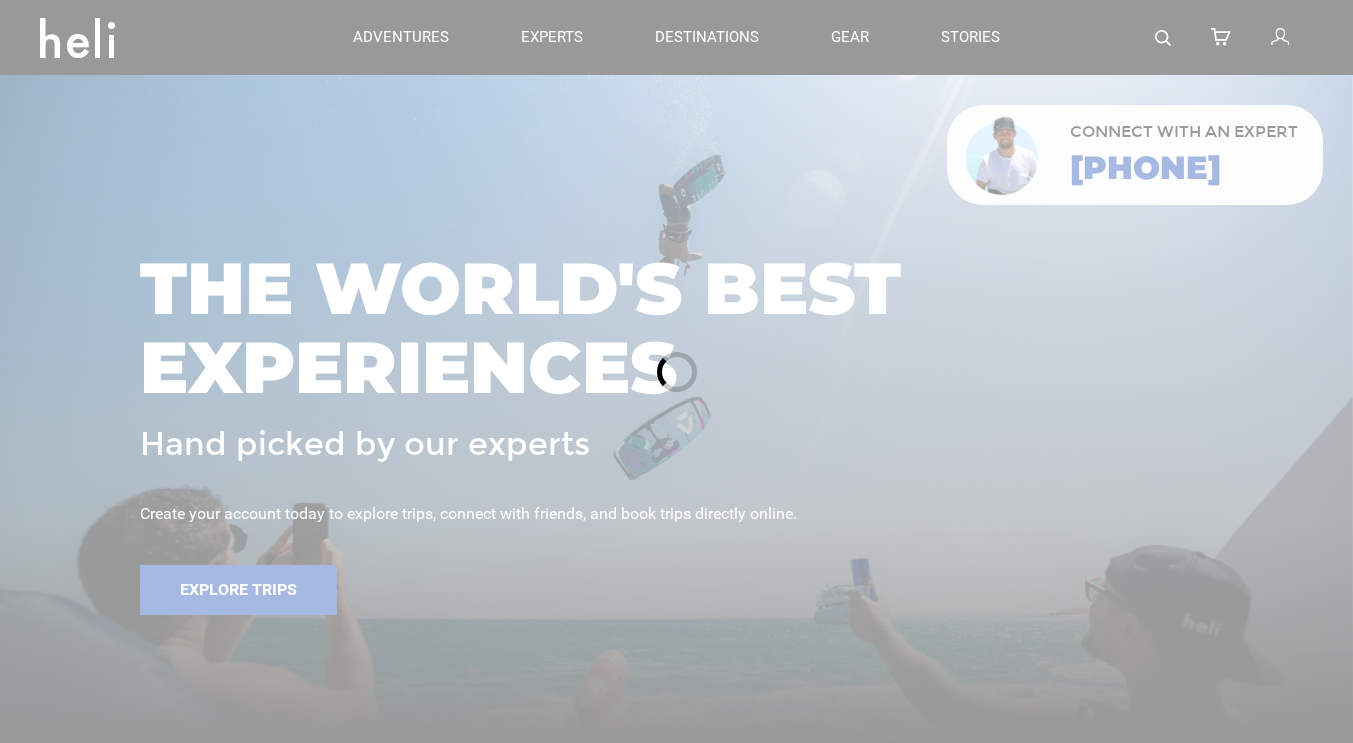 scroll, scrollTop: 0, scrollLeft: 0, axis: both 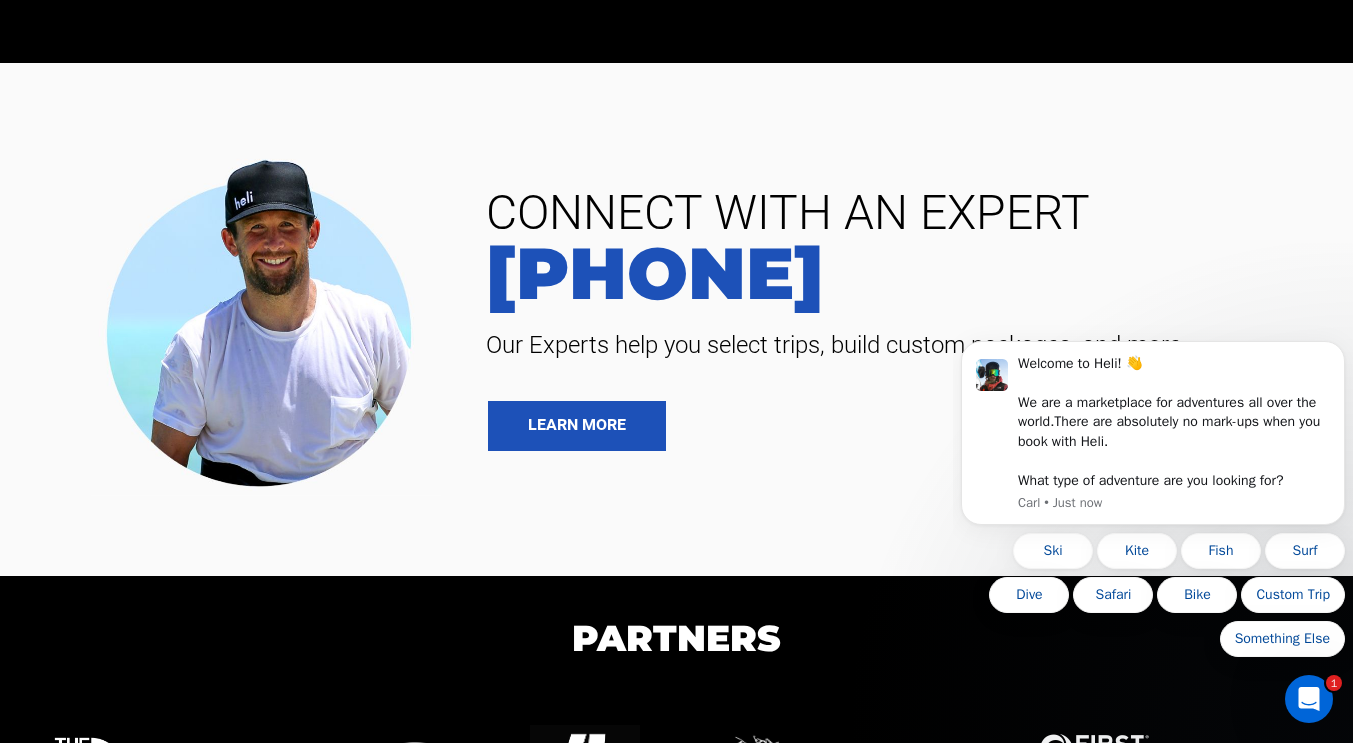 click on "Partners  Previous Next" at bounding box center [676, 703] 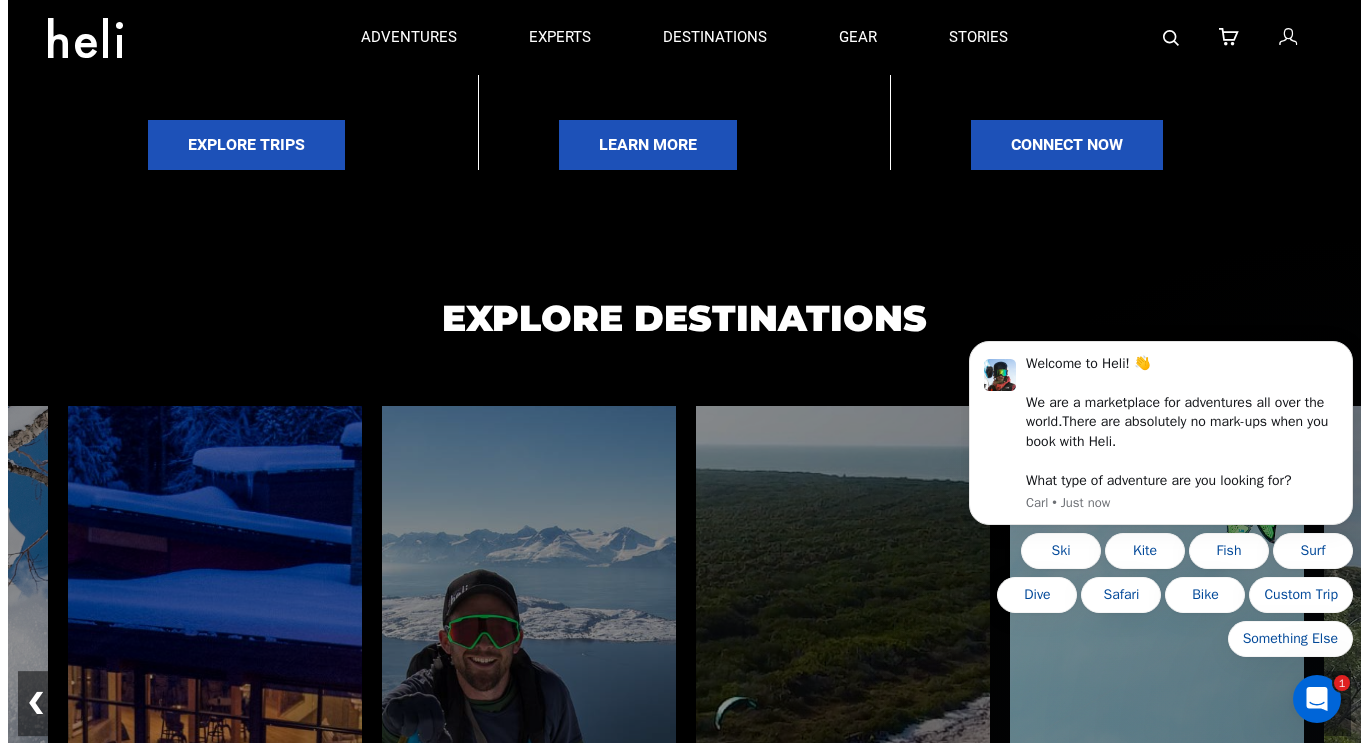 scroll, scrollTop: 998, scrollLeft: 0, axis: vertical 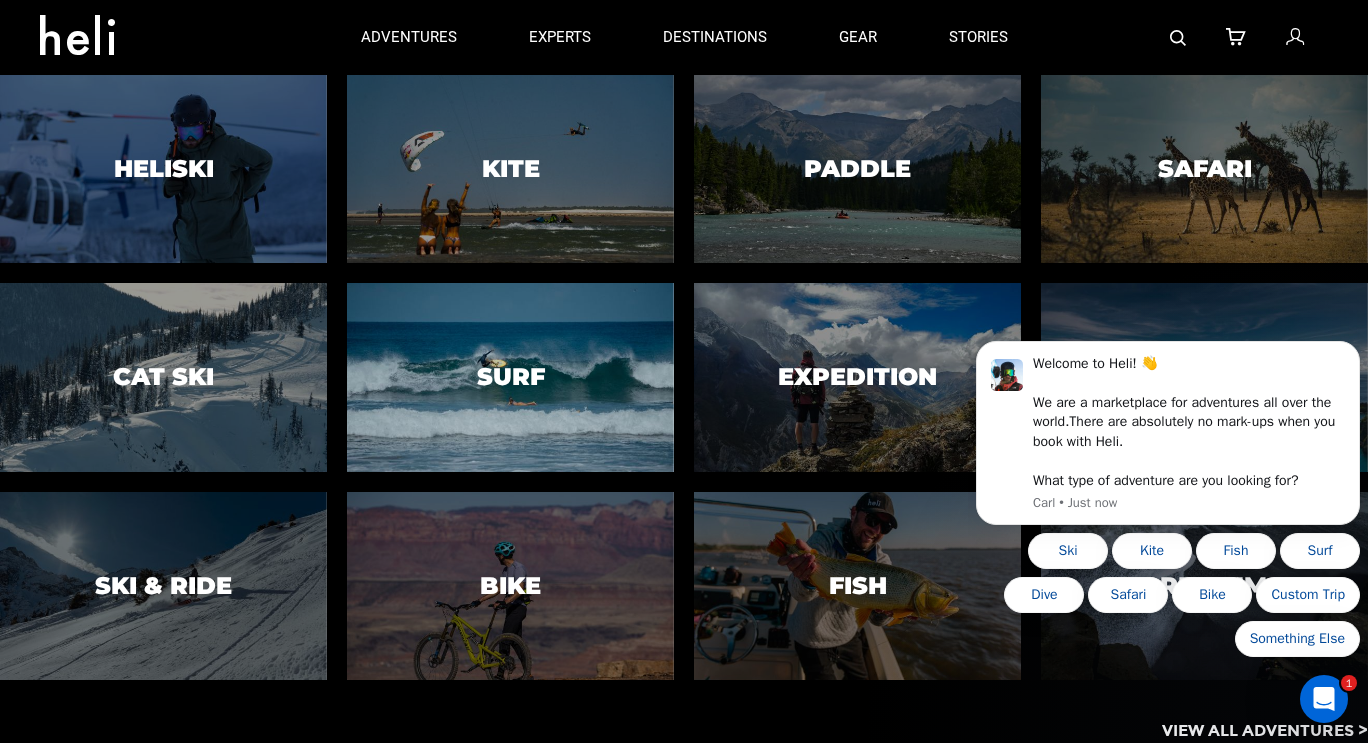click on "Surf" at bounding box center [511, 377] 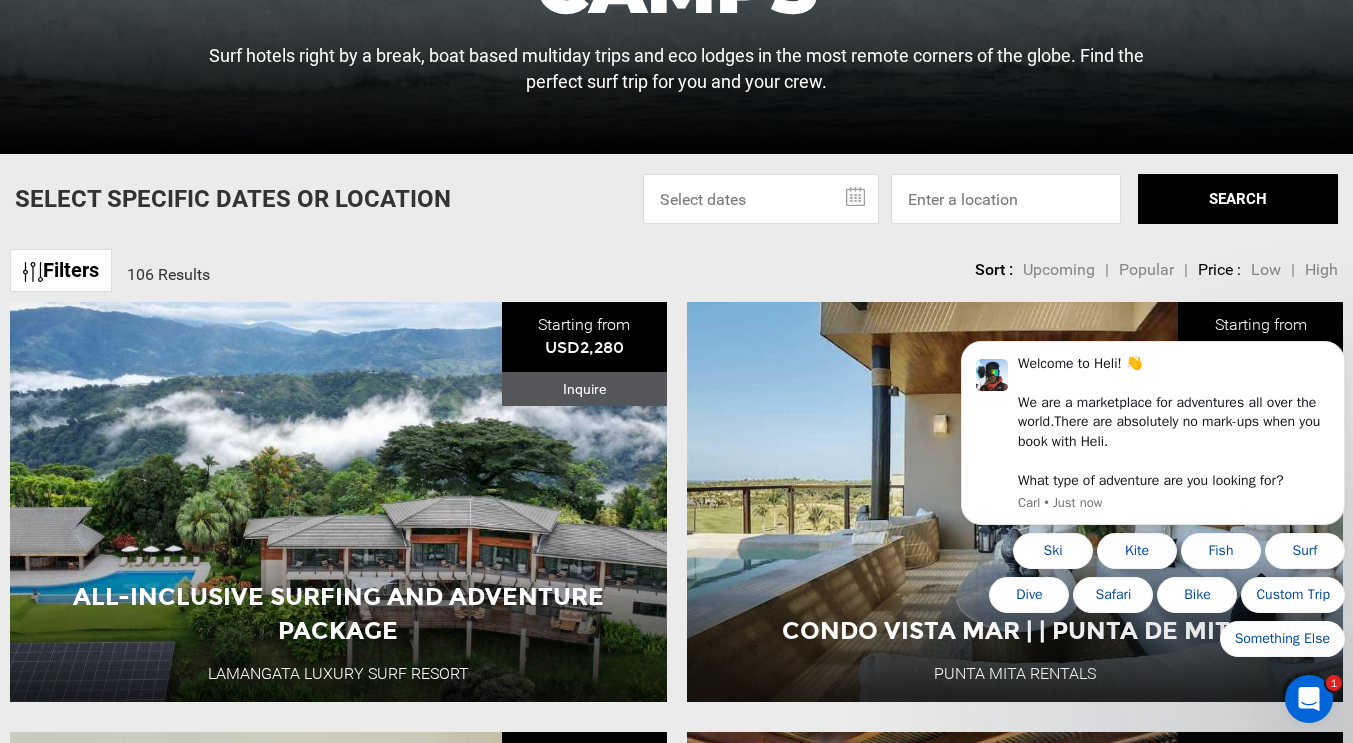 scroll, scrollTop: 516, scrollLeft: 0, axis: vertical 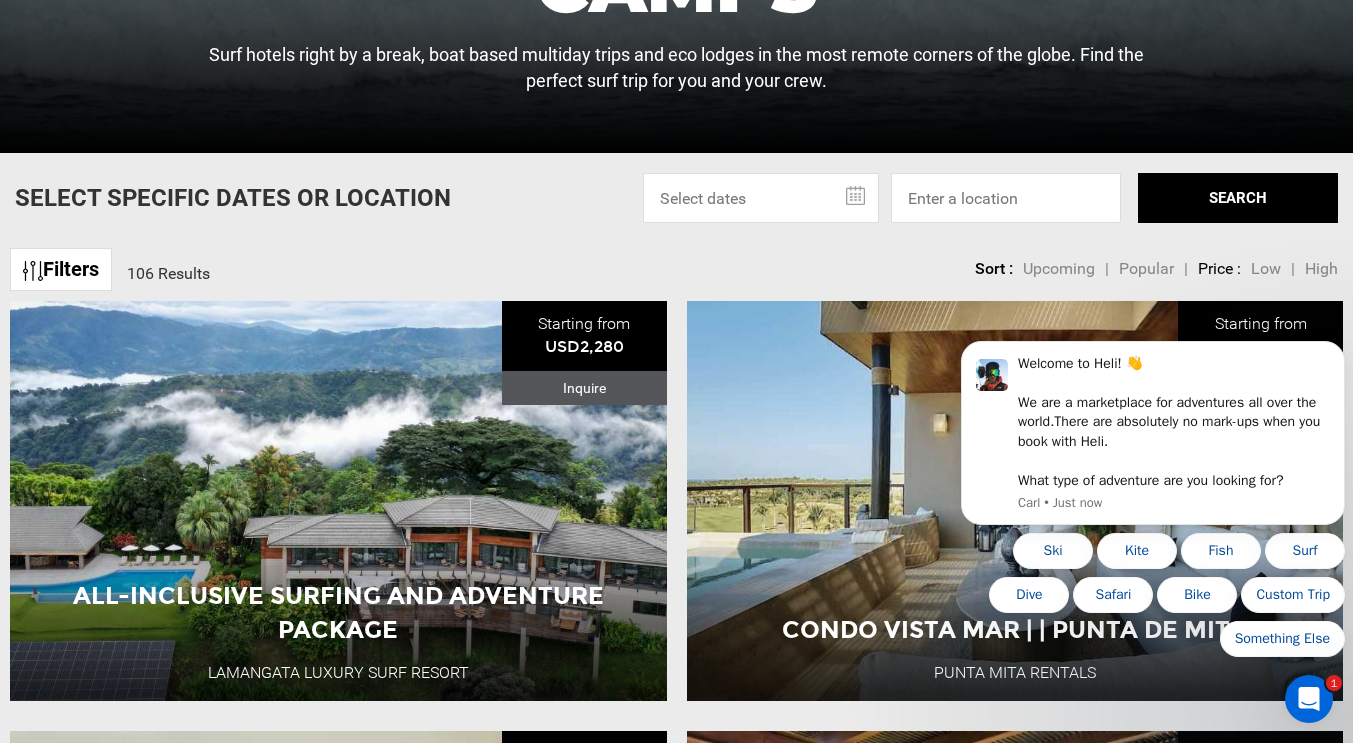 click at bounding box center [761, 198] 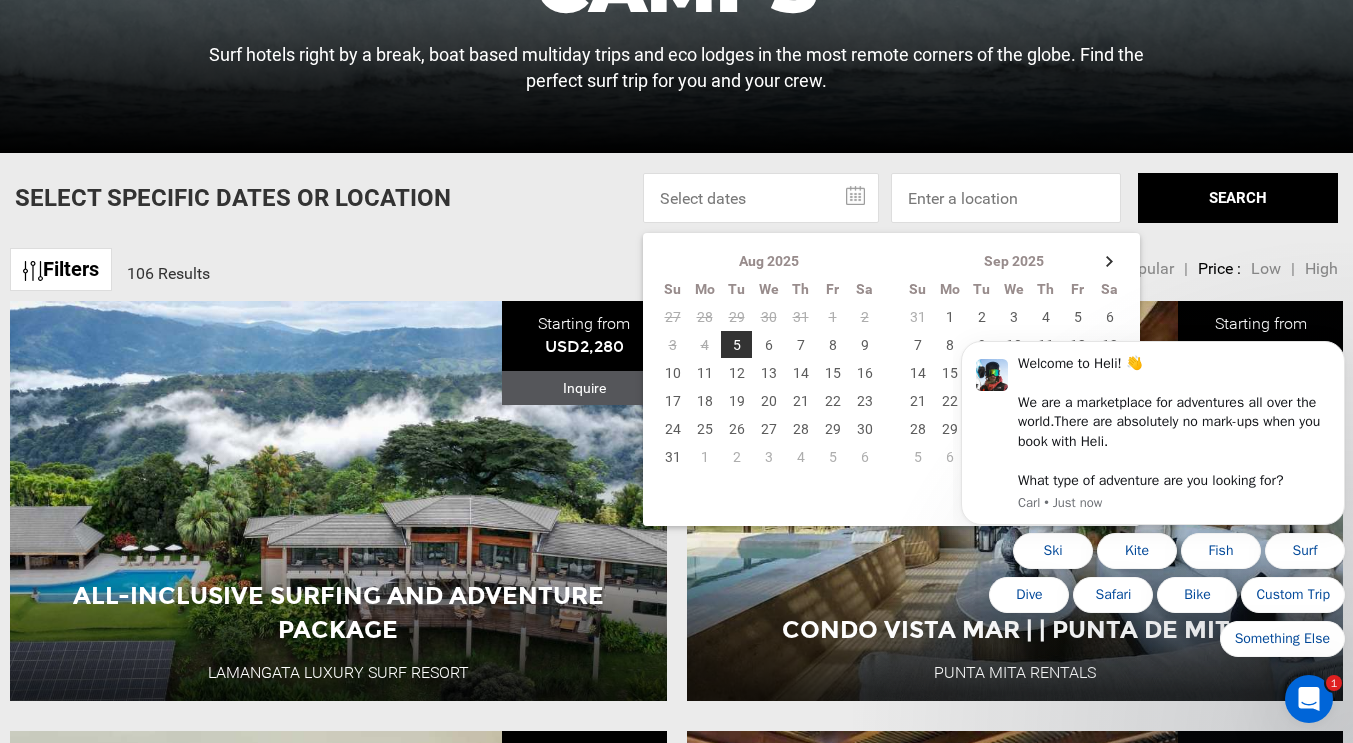 click on "Welcome to Heli! 👋 We are a marketplace for adventures all over the world.  There are absolutely no mark-ups when you book with Heli. What type of adventure are you looking for? [FIRST] • Just now Ski Kite Fish Surf Dive Safari Bike Custom Trip Something Else" at bounding box center [1153, 438] 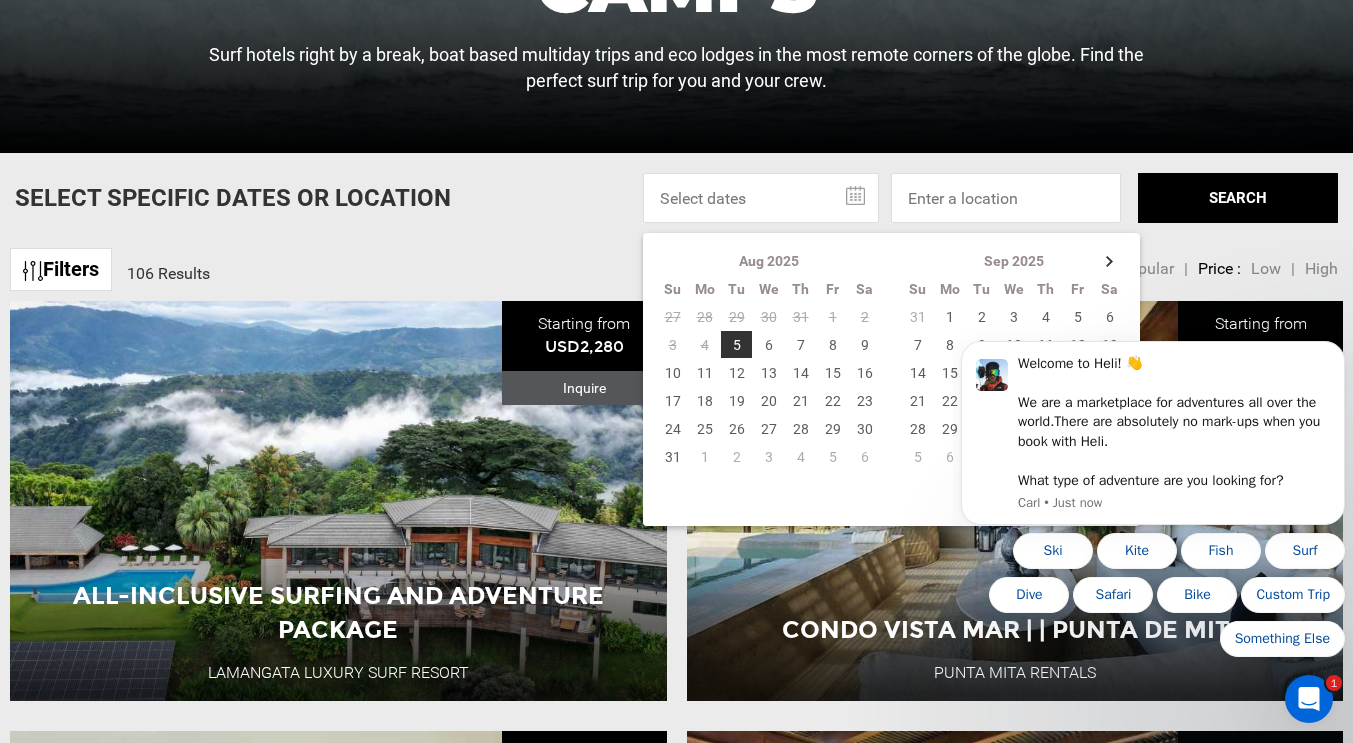 click 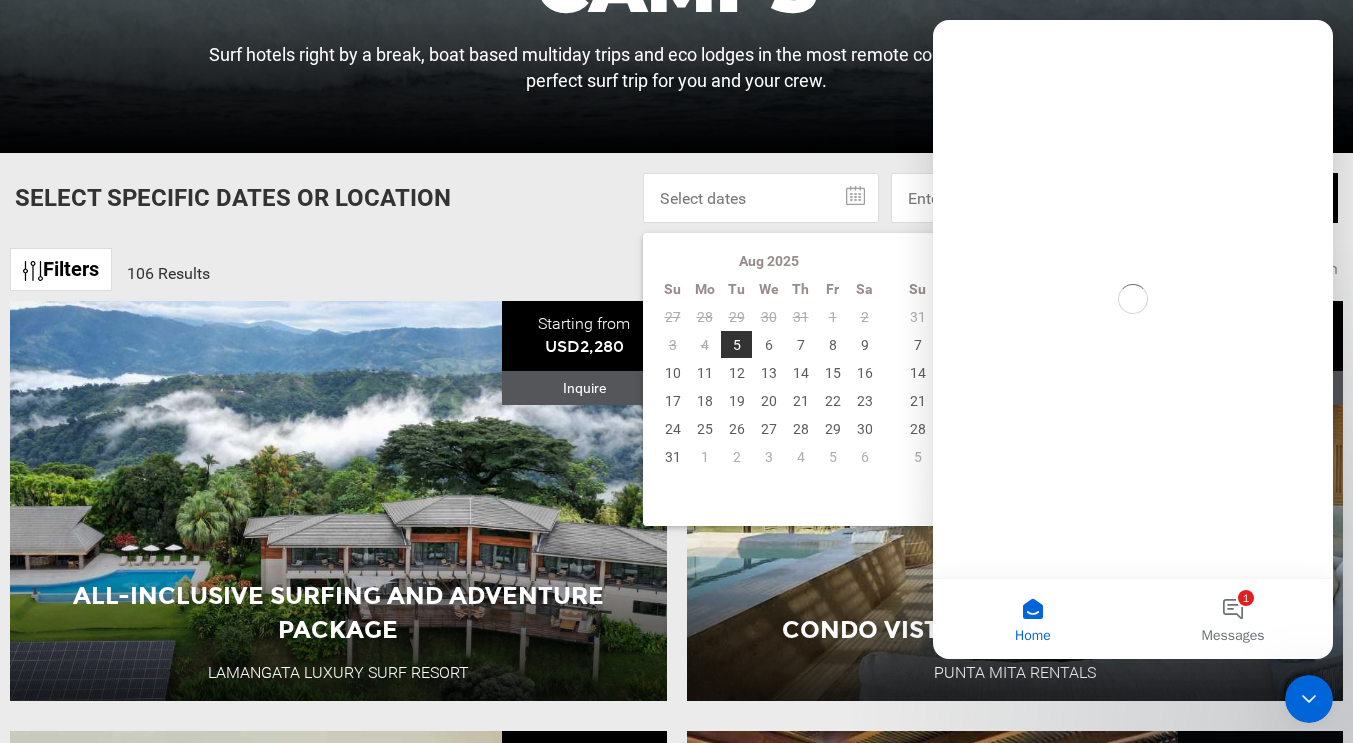 scroll, scrollTop: 0, scrollLeft: 0, axis: both 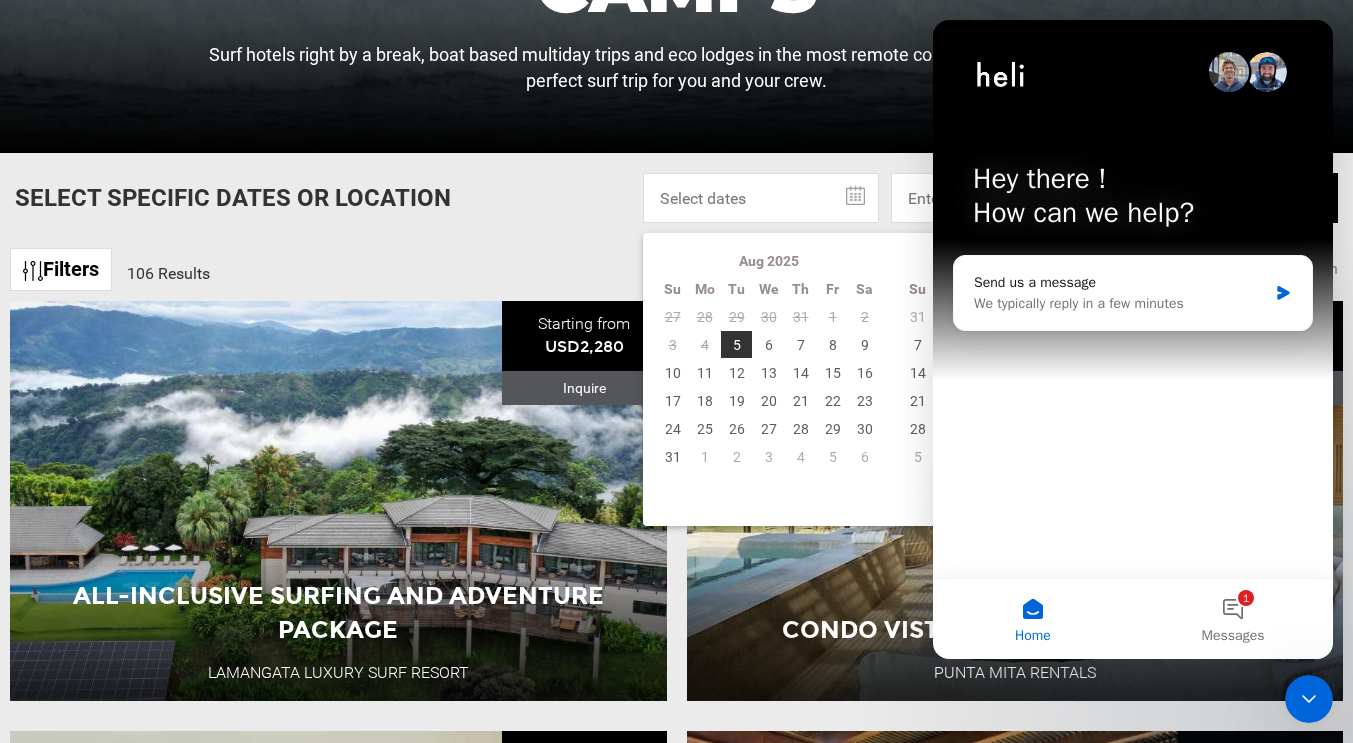 click at bounding box center (1309, 699) 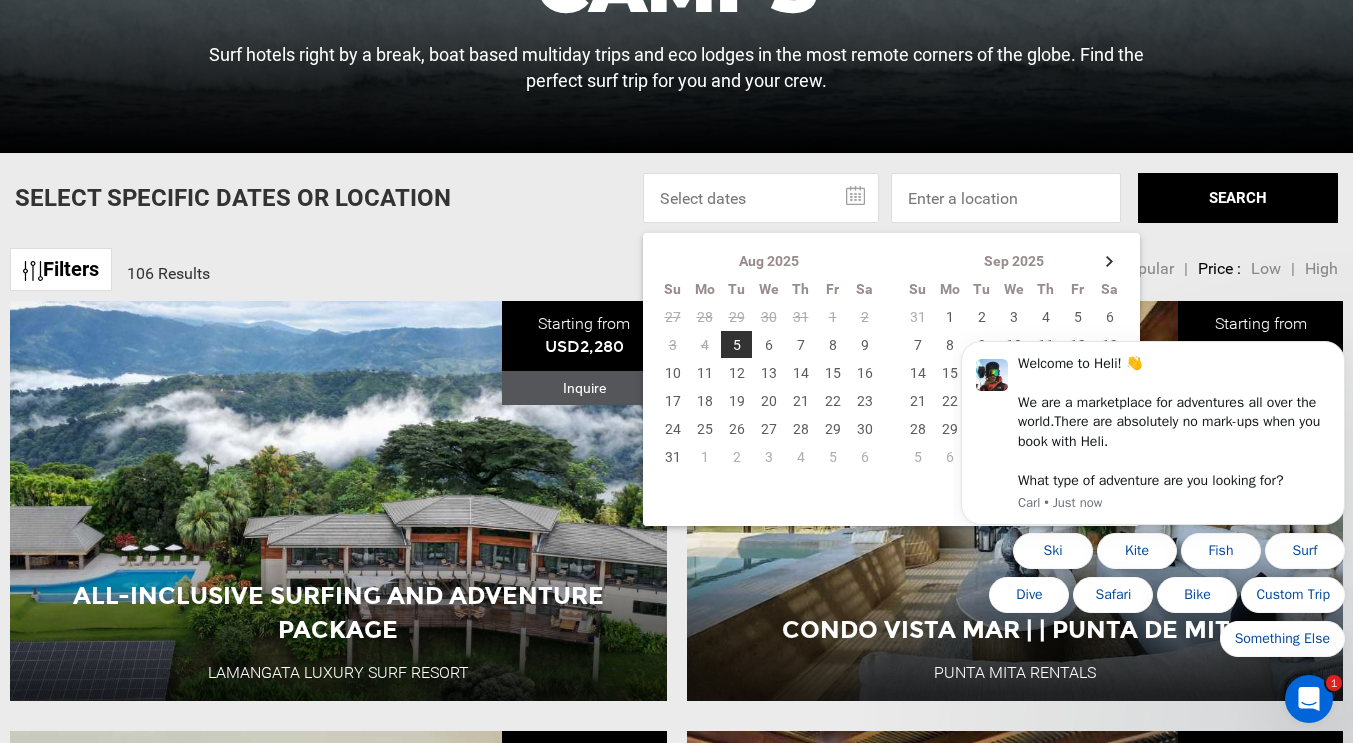 scroll, scrollTop: 0, scrollLeft: 0, axis: both 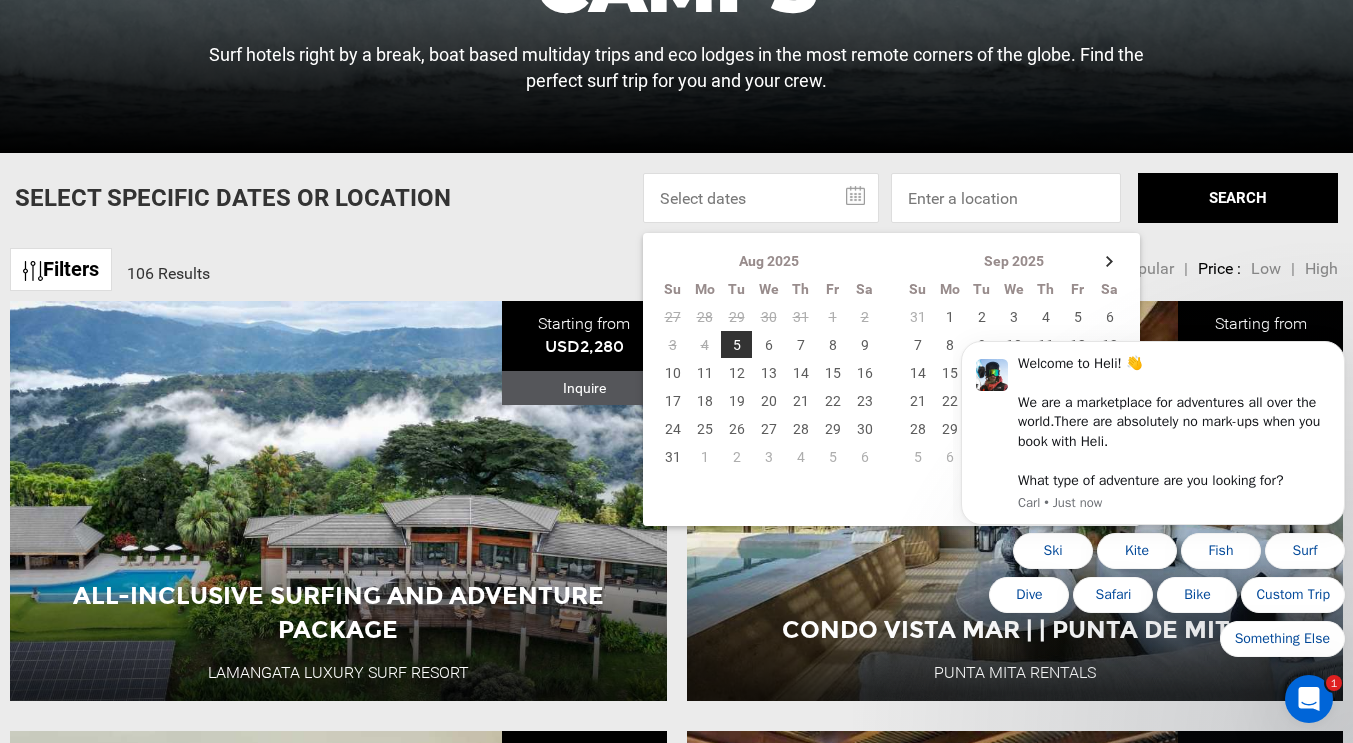 click on "Welcome to Heli! 👋 We are a marketplace for adventures all over the world.  There are absolutely no mark-ups when you book with Heli. What type of adventure are you looking for? [FIRST] • Just now Ski Kite Fish Surf Dive Safari Bike Custom Trip Something Else" at bounding box center [1153, 438] 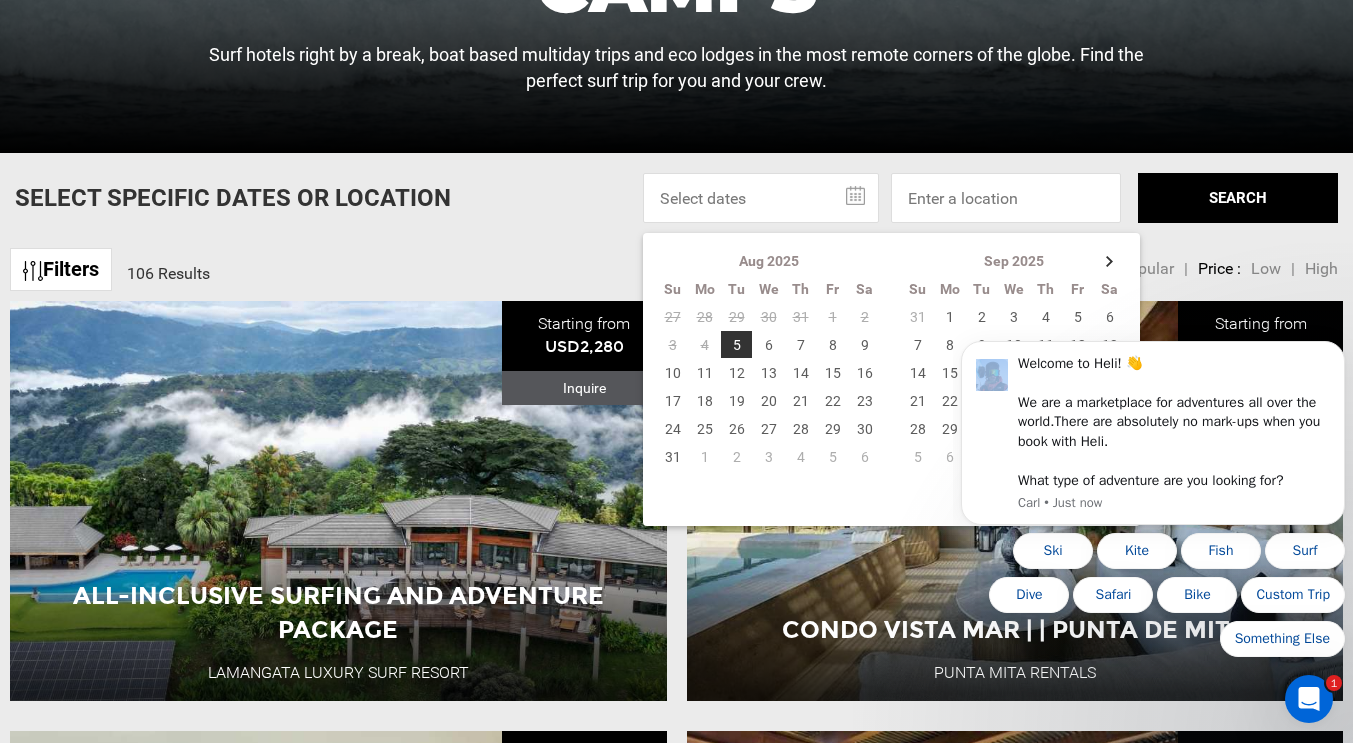 click on "Welcome to Heli! 👋 We are a marketplace for adventures all over the world.  There are absolutely no mark-ups when you book with Heli. What type of adventure are you looking for? [FIRST] • Just now Ski Kite Fish Surf Dive Safari Bike Custom Trip Something Else" at bounding box center (1153, 438) 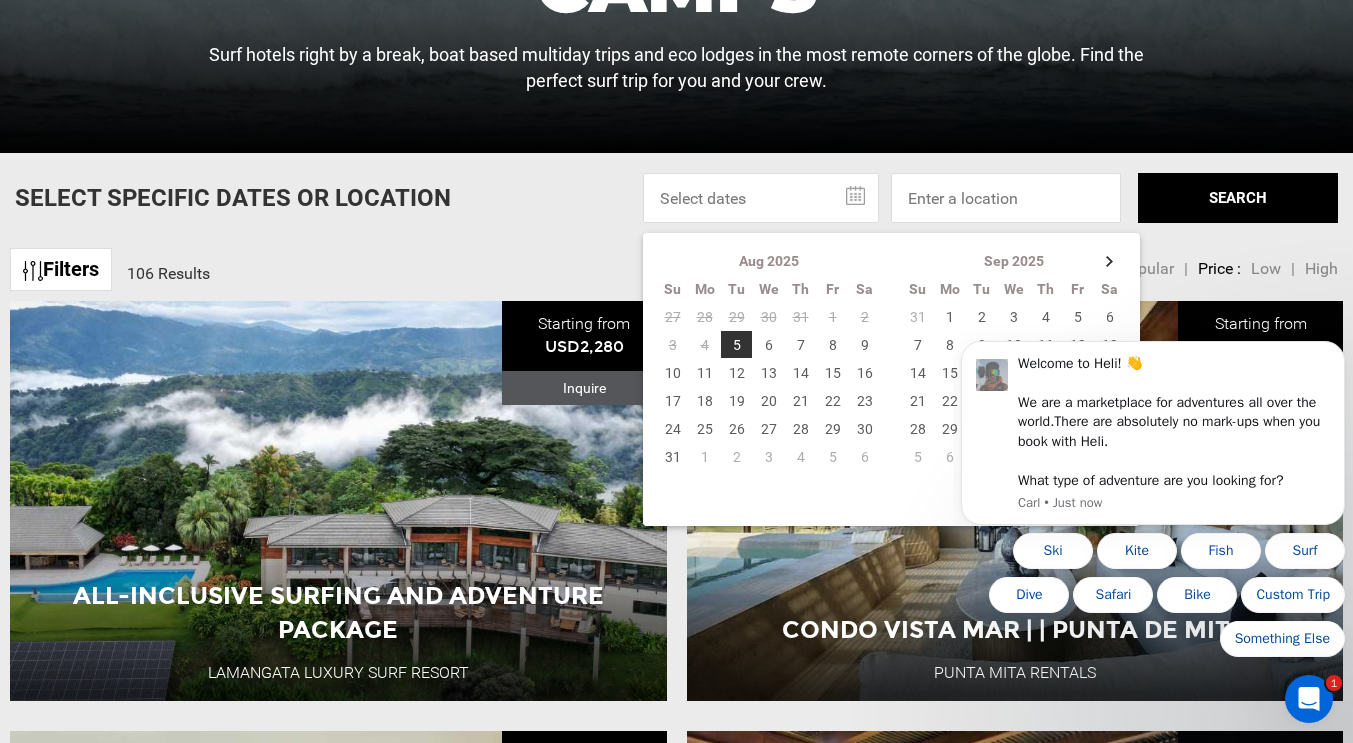 click on "[MONTH] [YEAR] Su Mo Tu We Th Fr Sa 27 28 29 30 31 1 2 3 4 5 6 7 8 9 10 11 12 13 14 15 16 17 18 19 20 21 22 23 24 25 26 27 28 29 30 31 1 2 3 4 5 6" 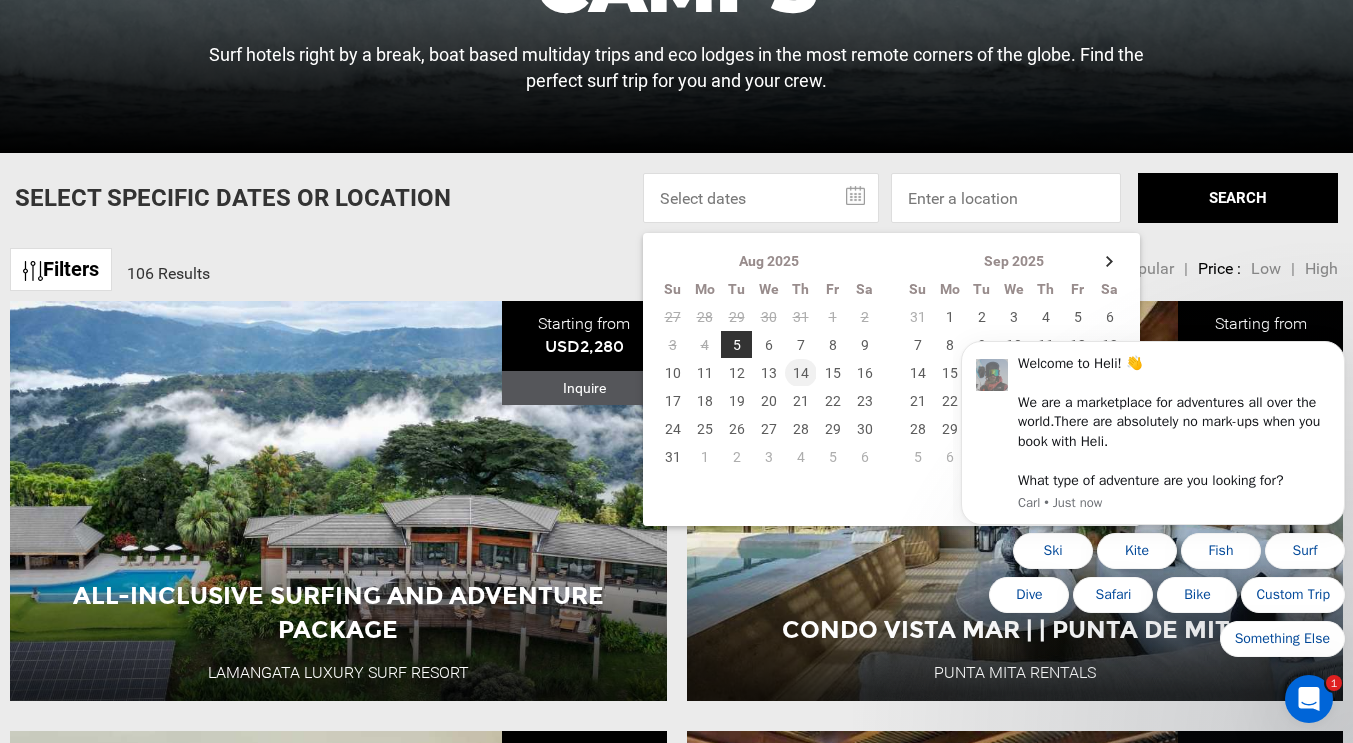 click on "14" 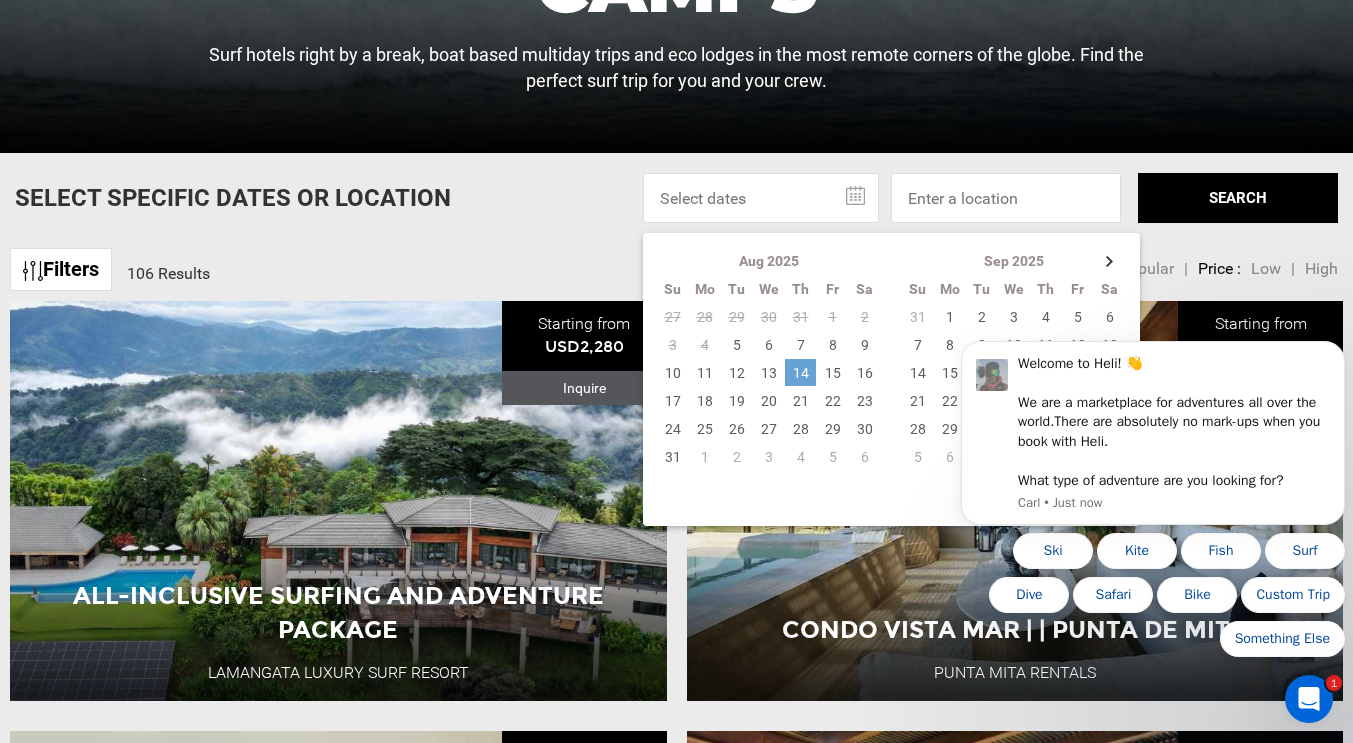 click on "14" 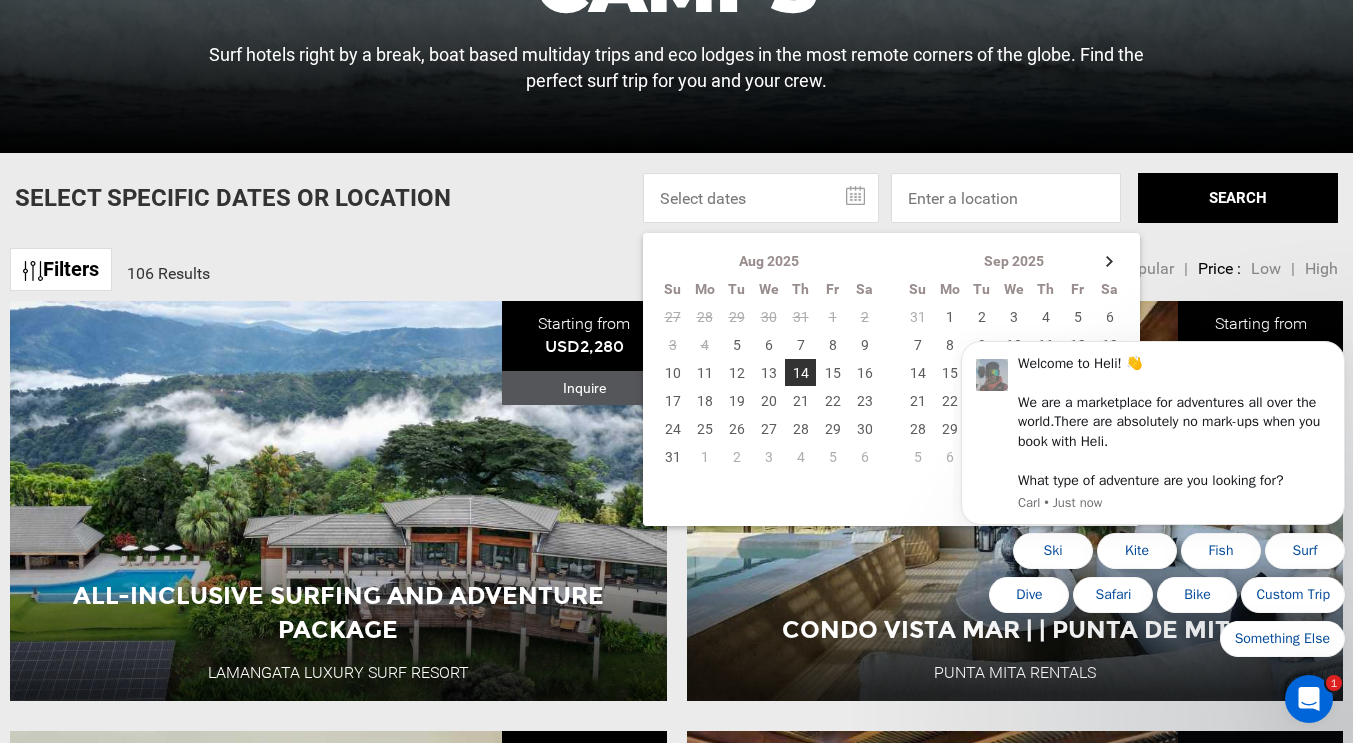 click at bounding box center [761, 198] 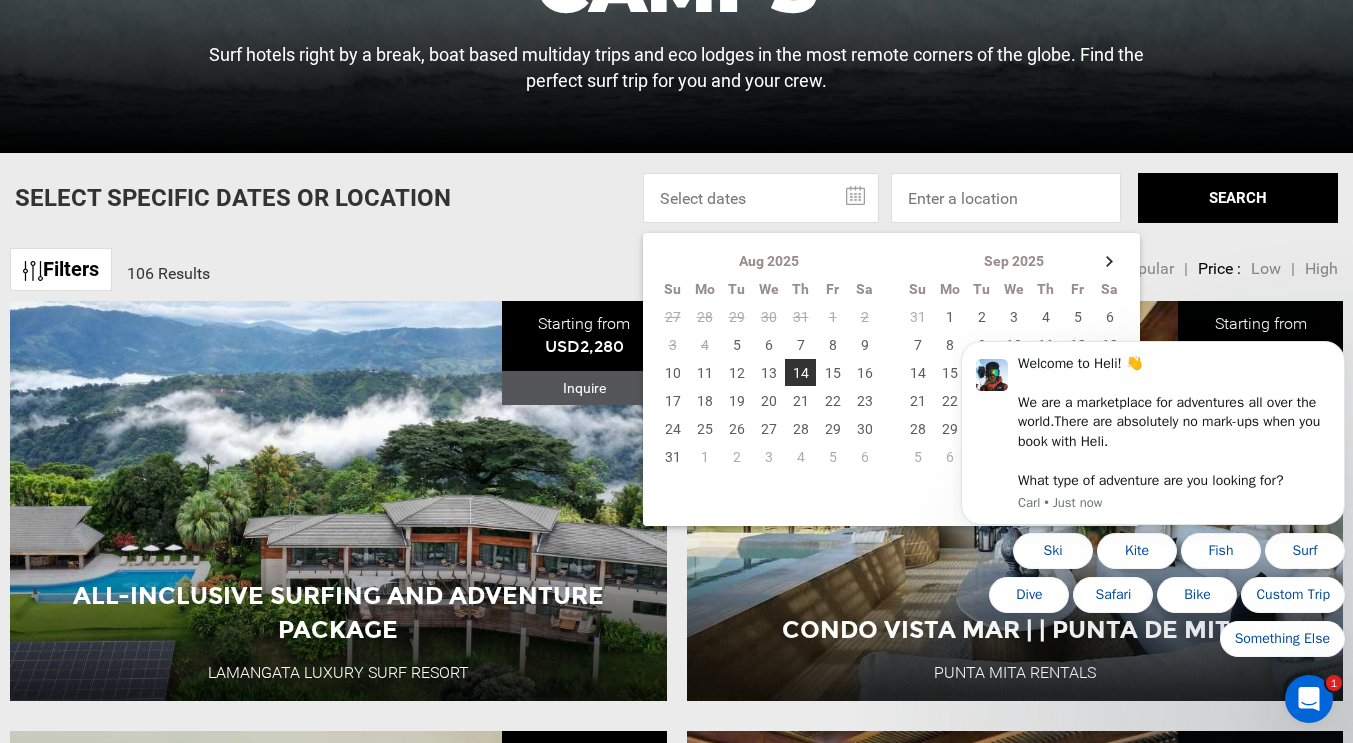 click on "Welcome to Heli! 👋 We are a marketplace for adventures all over the world.  There are absolutely no mark-ups when you book with Heli. What type of adventure are you looking for? [FIRST] • Just now Ski Kite Fish Surf Dive Safari Bike Custom Trip Something Else" at bounding box center (1153, 438) 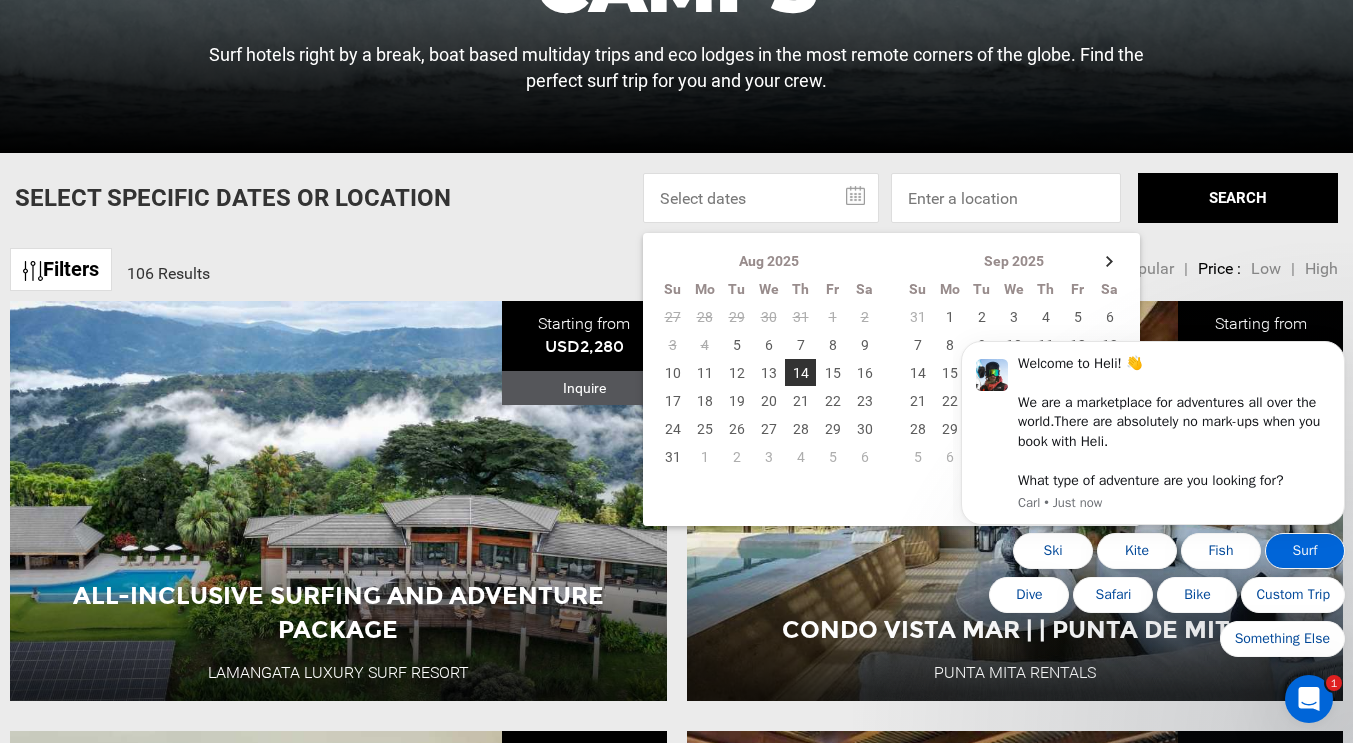 click on "Surf" at bounding box center [1305, 551] 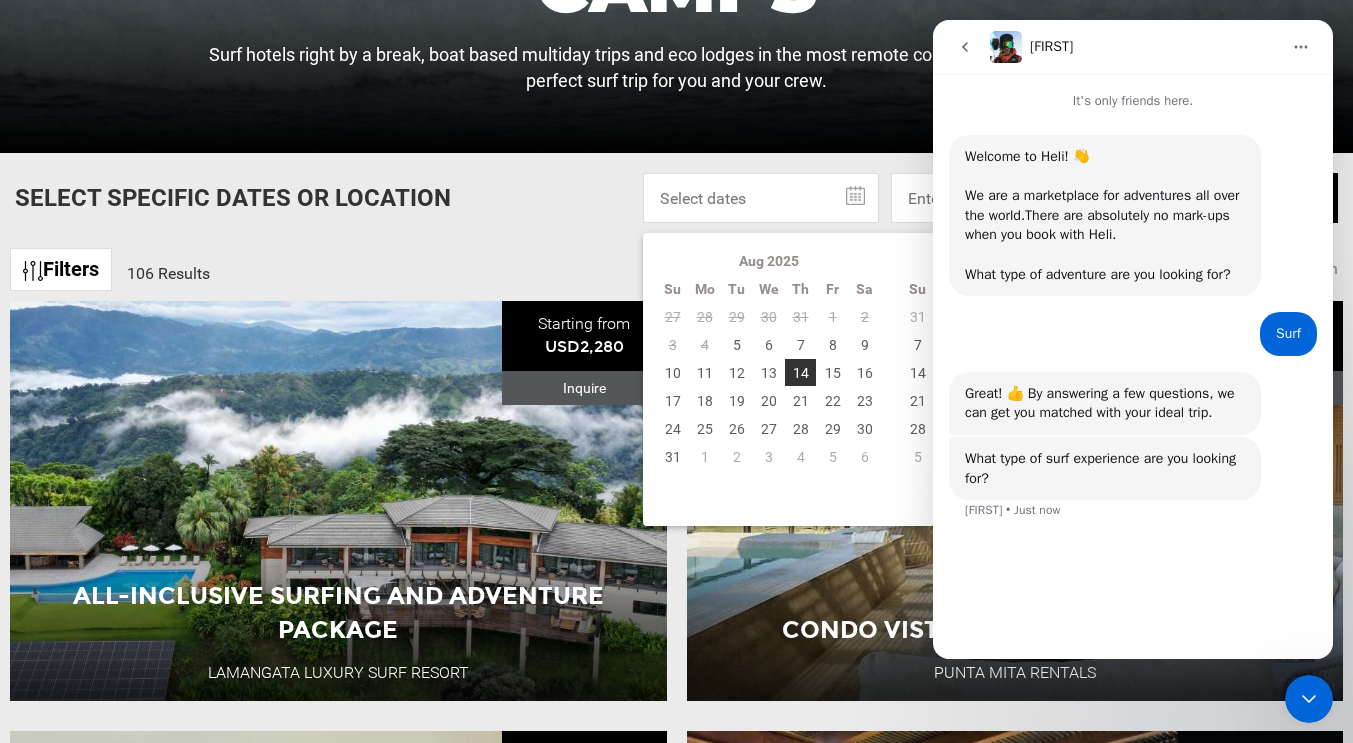 click 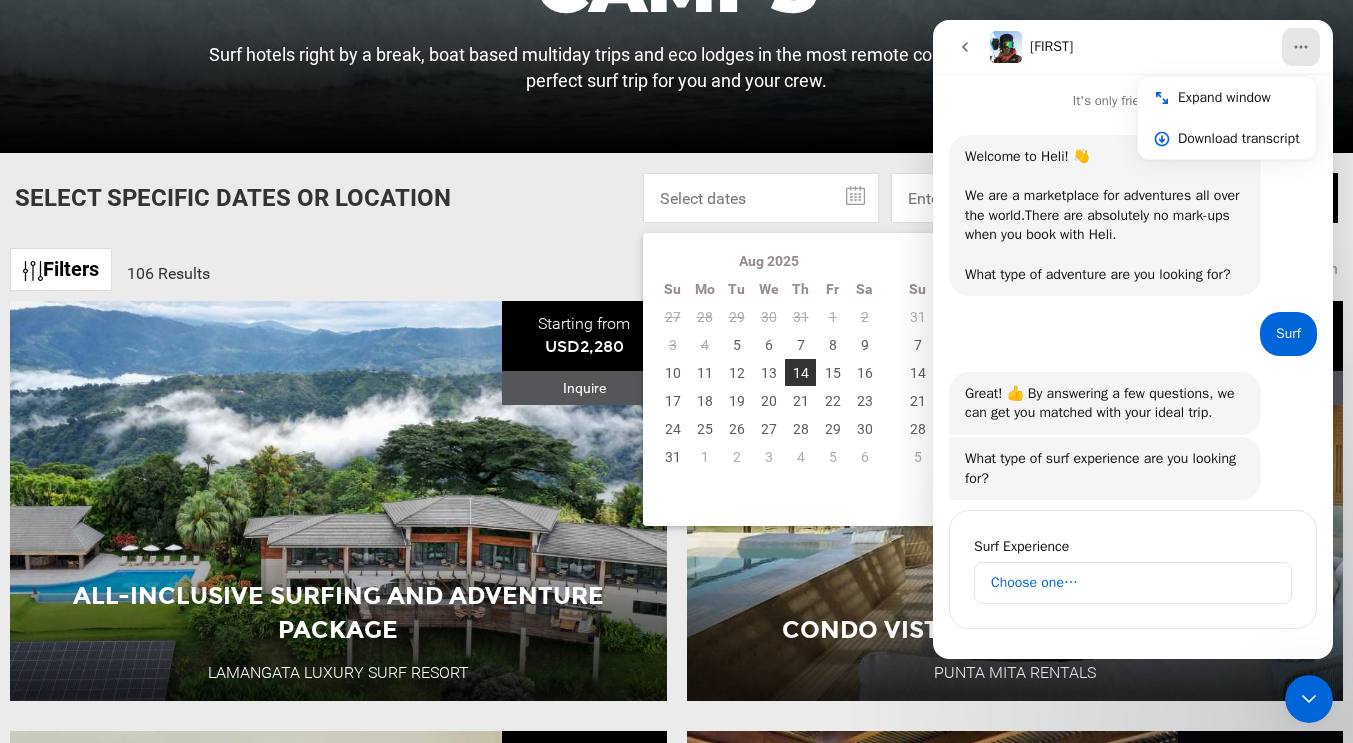 scroll, scrollTop: 23, scrollLeft: 0, axis: vertical 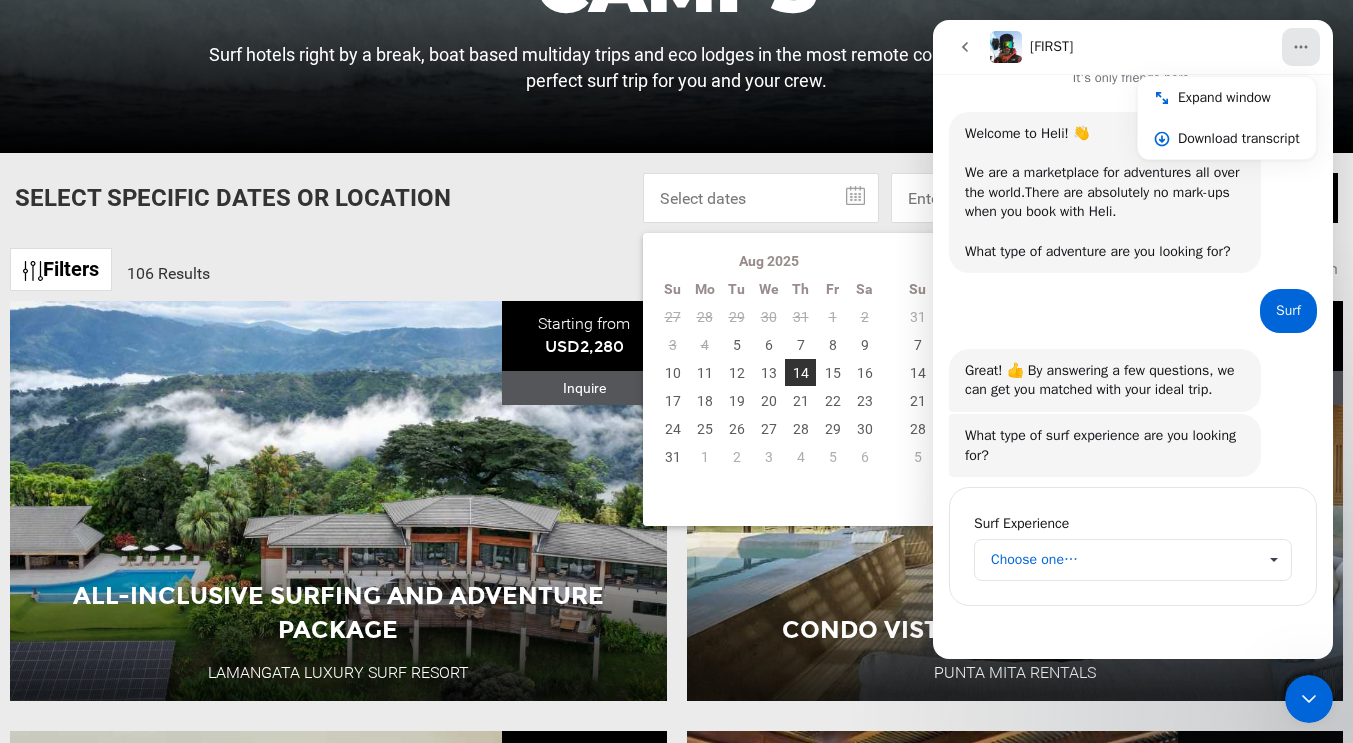 click 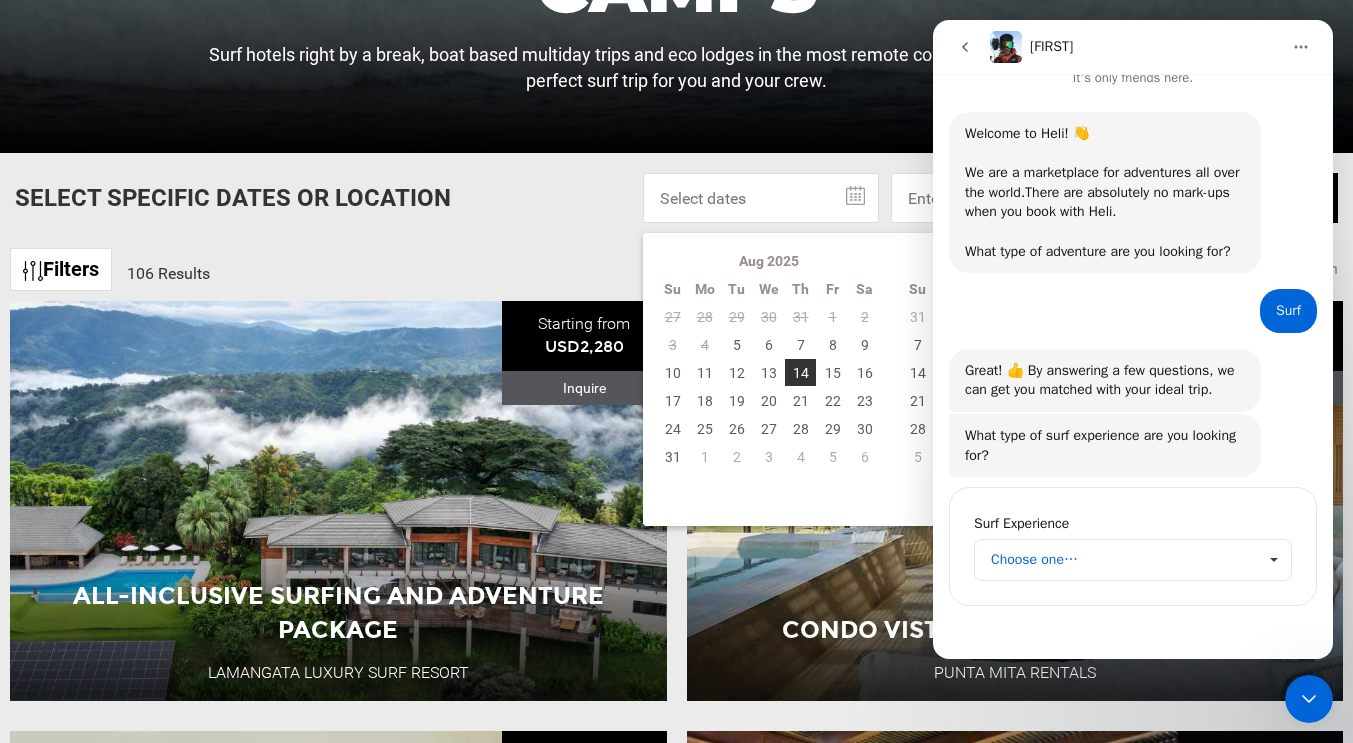click 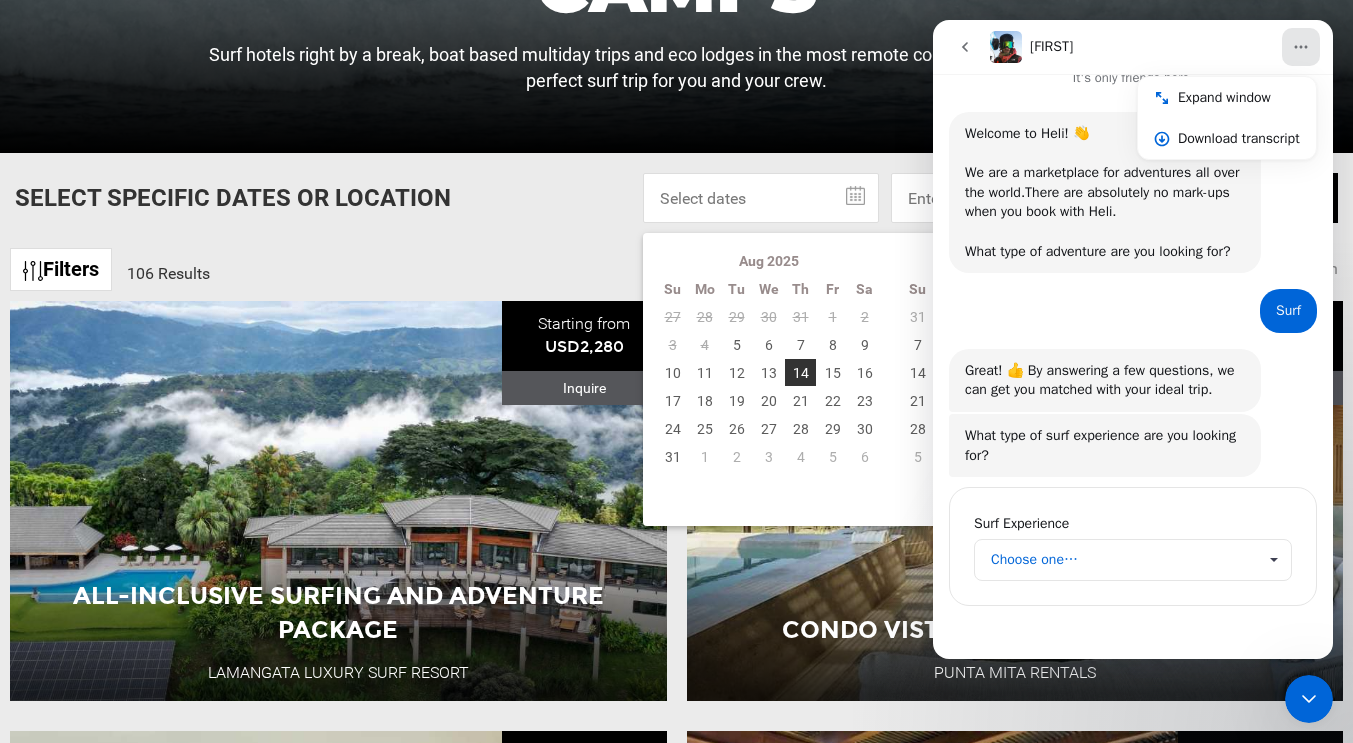 click on "[FIRST] Expand window Download transcript" at bounding box center (1133, 47) 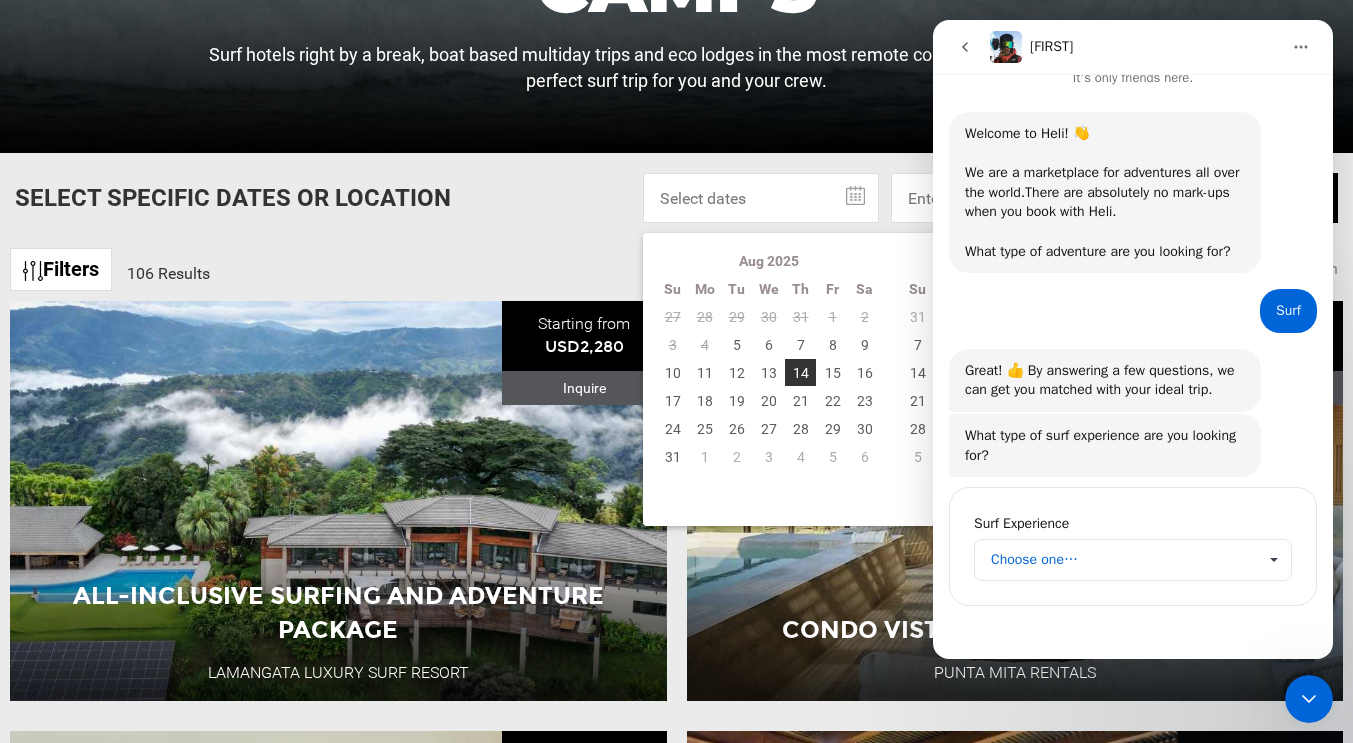 click 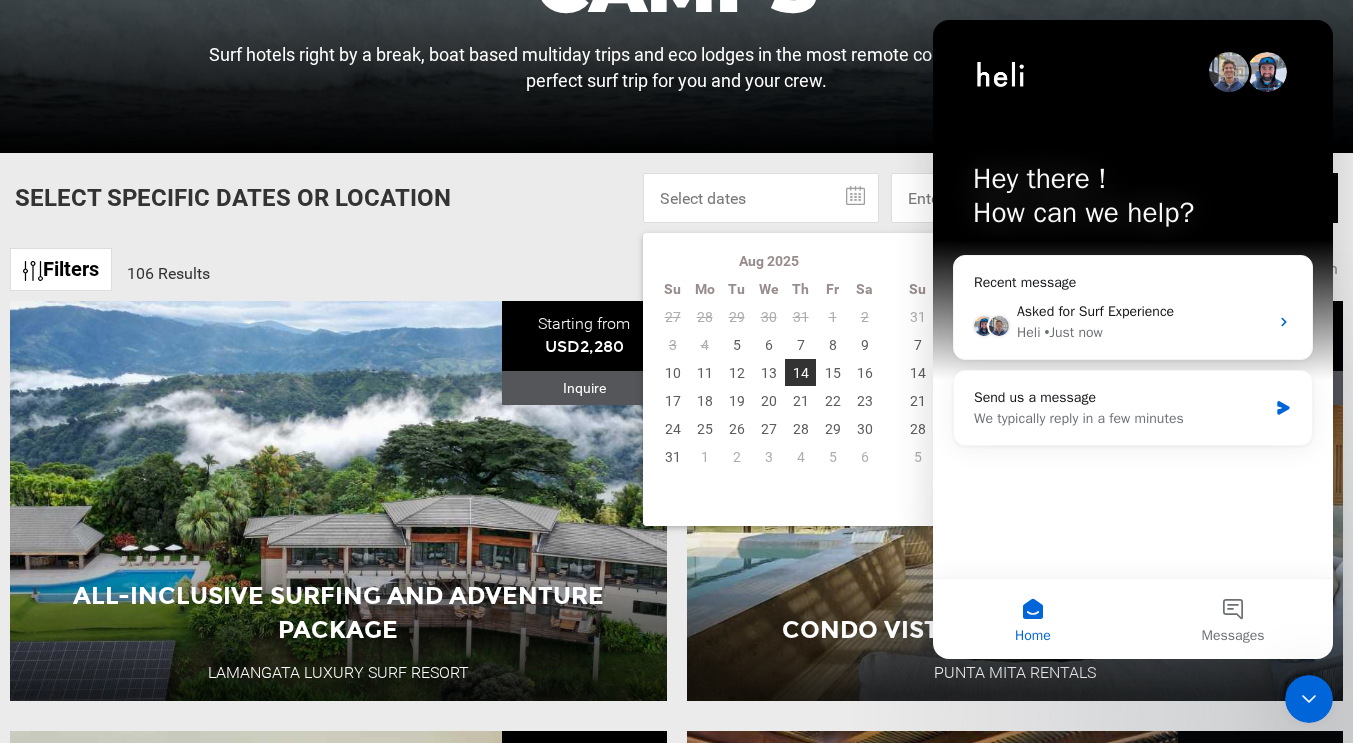 click 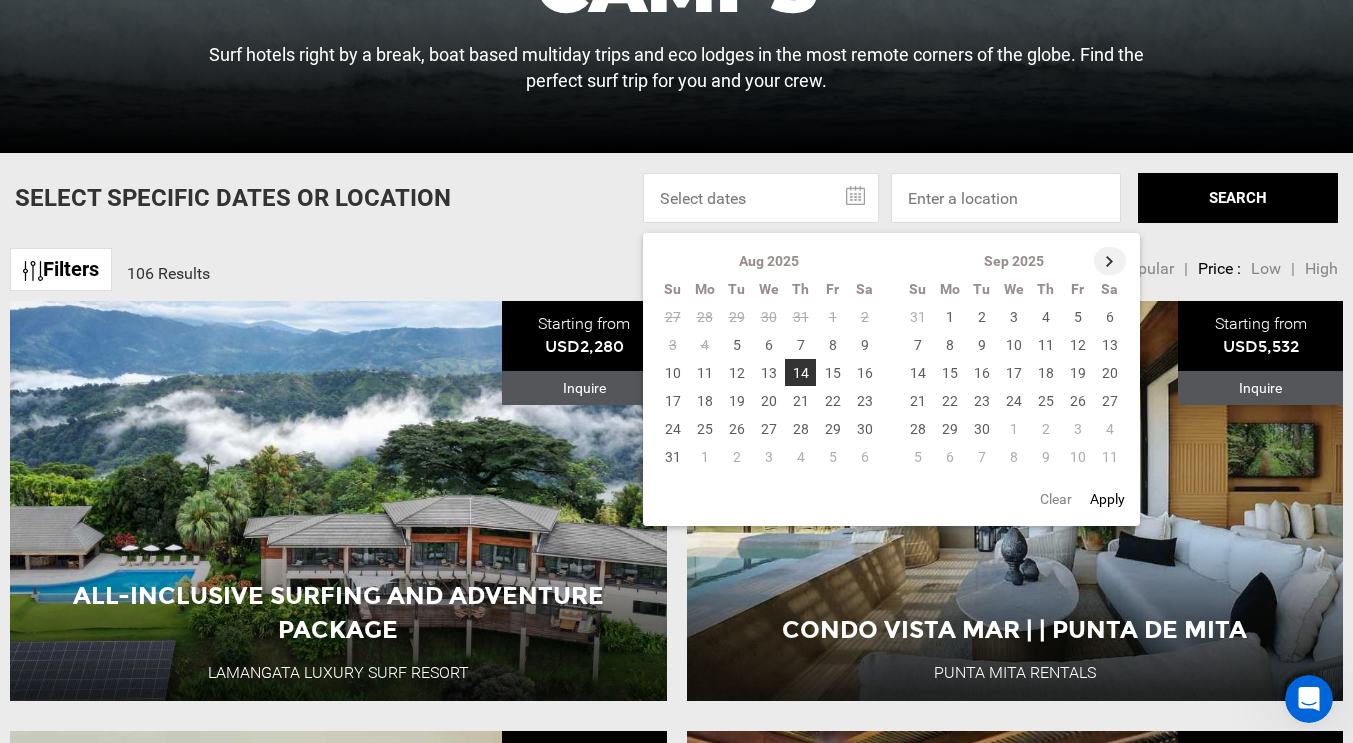 click 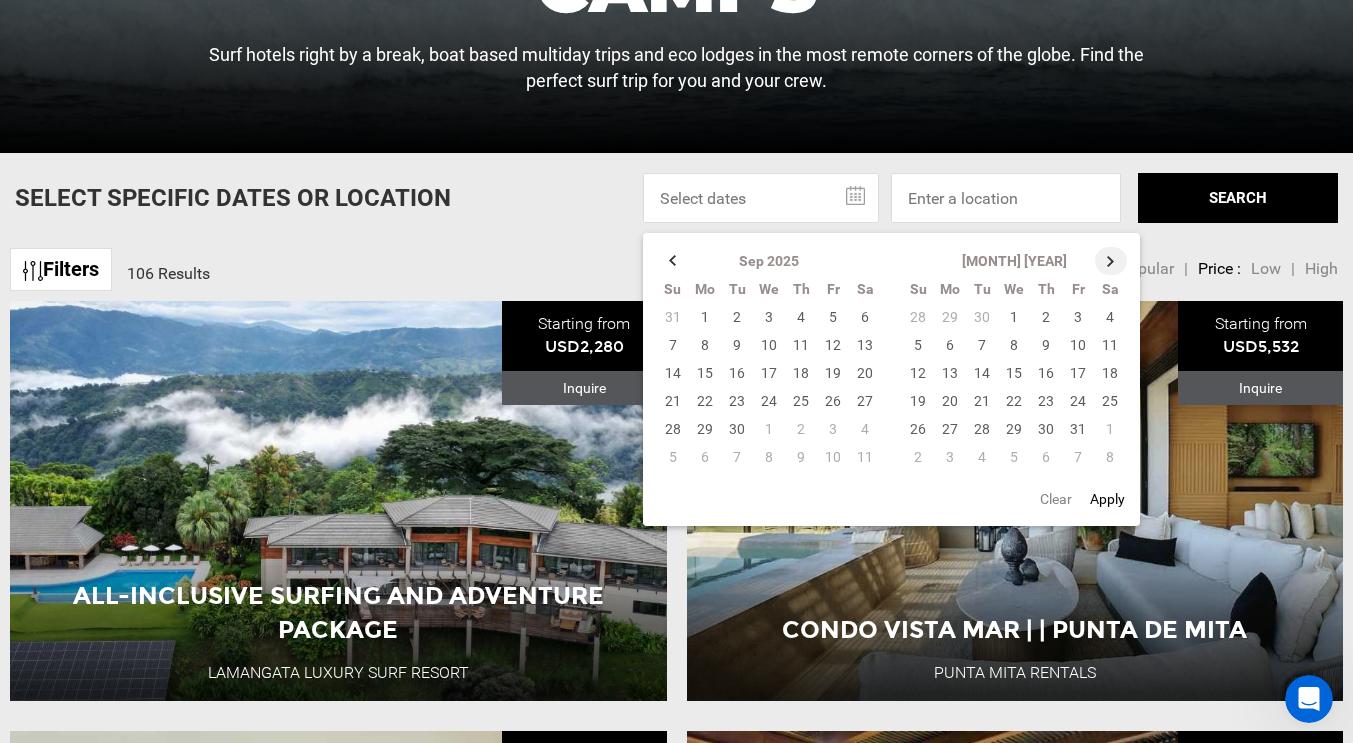 click 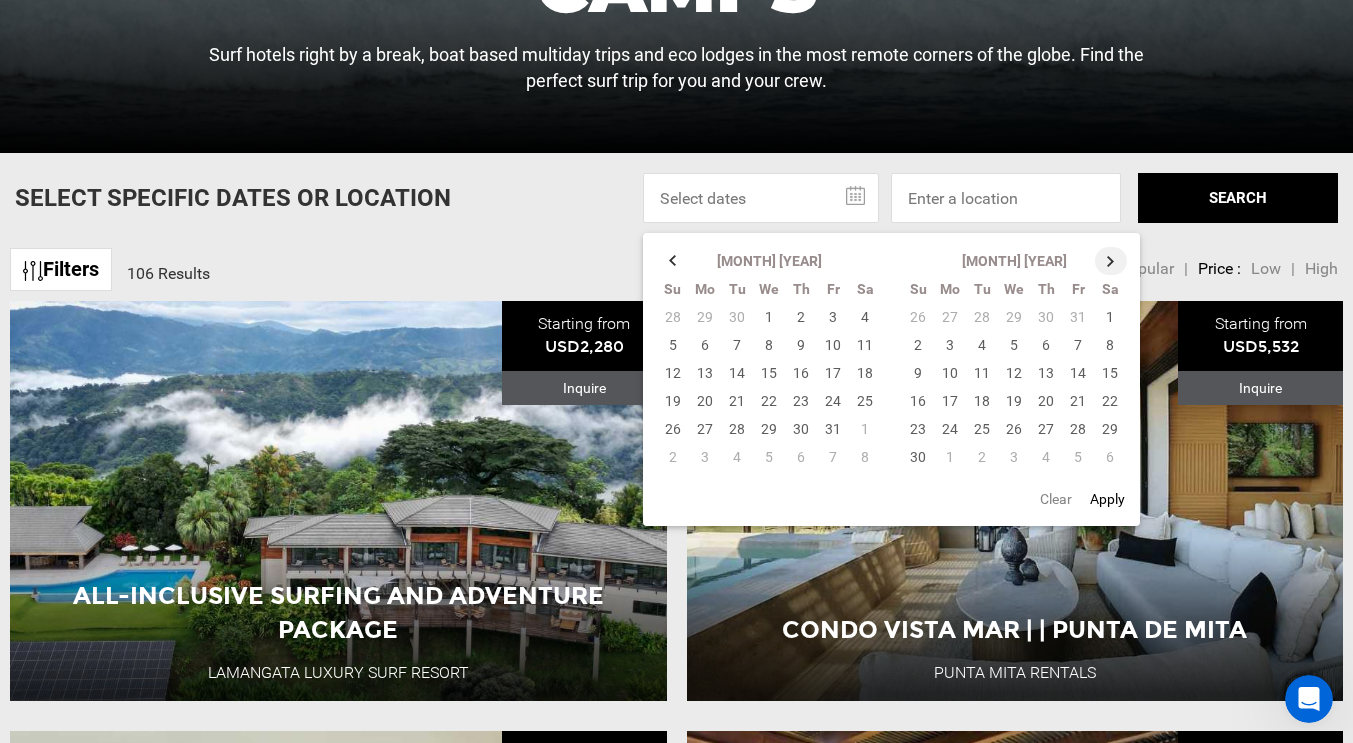 click 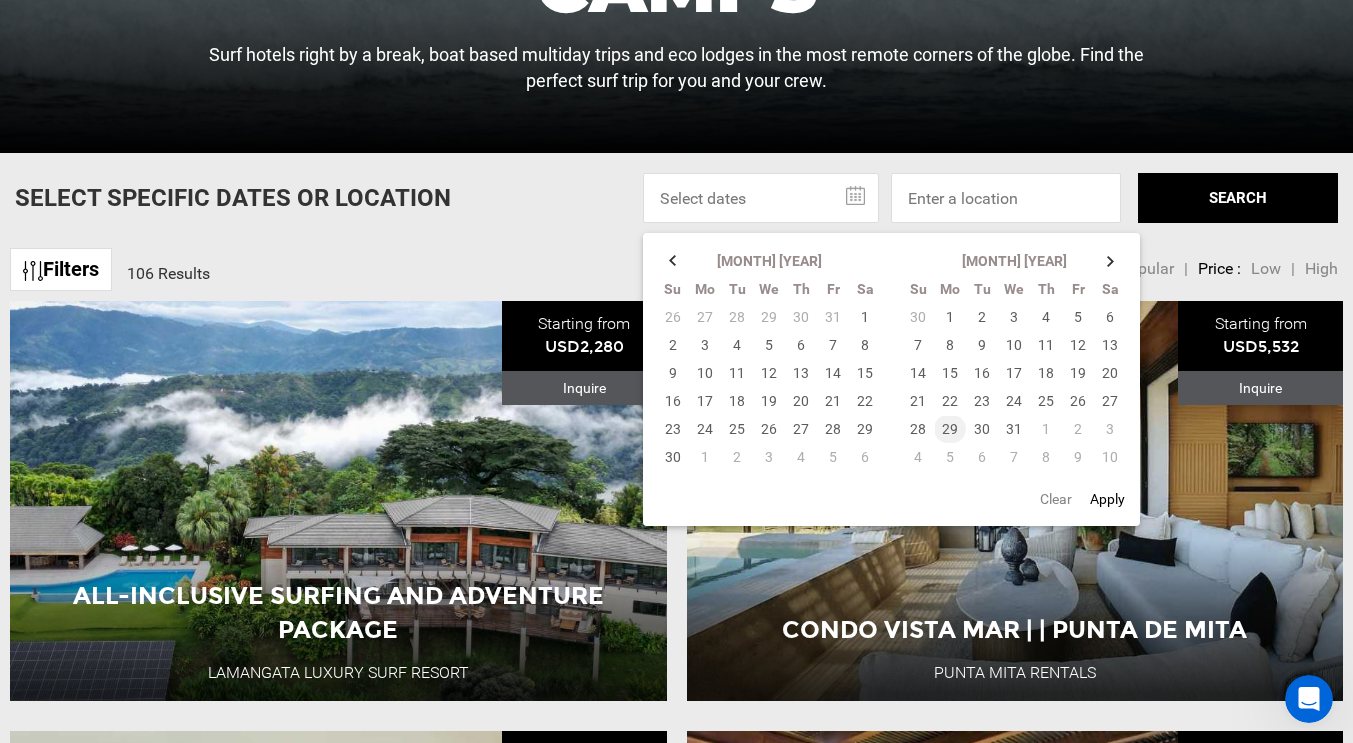 click on "29" 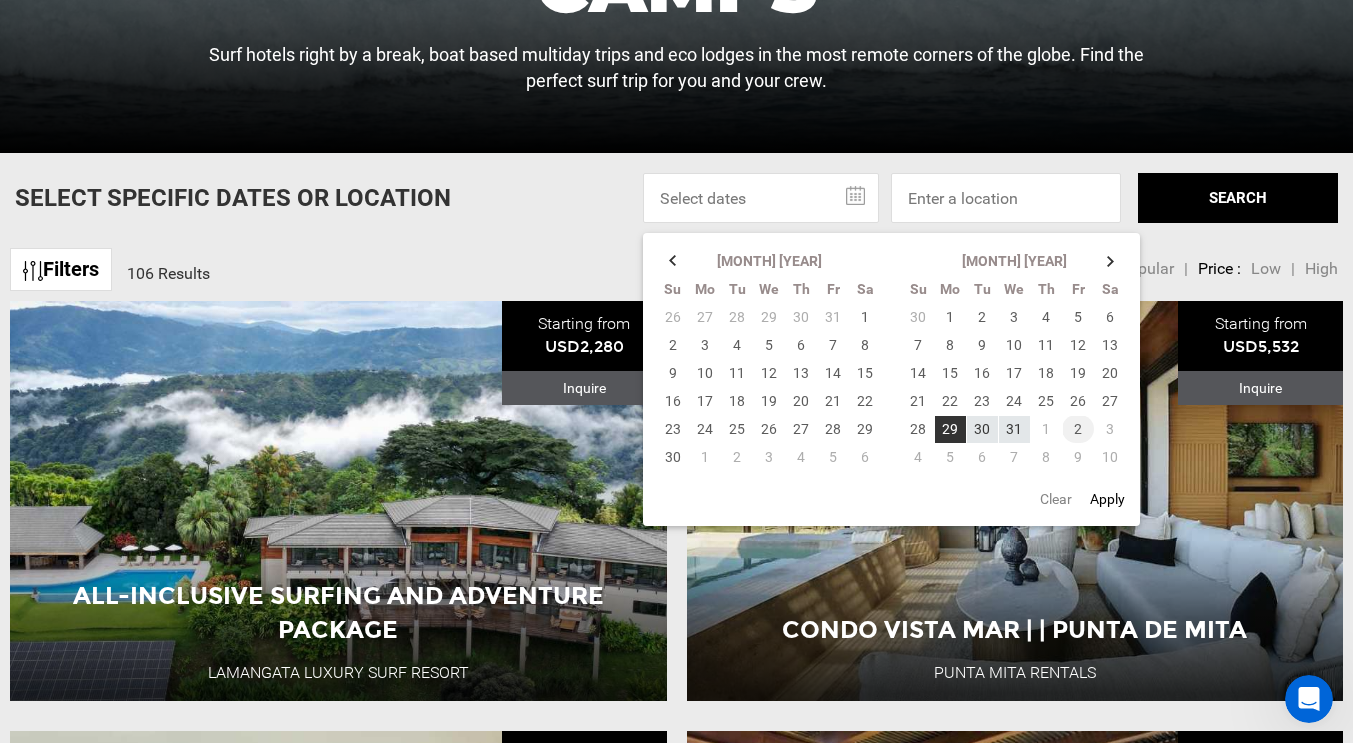 click on "2" 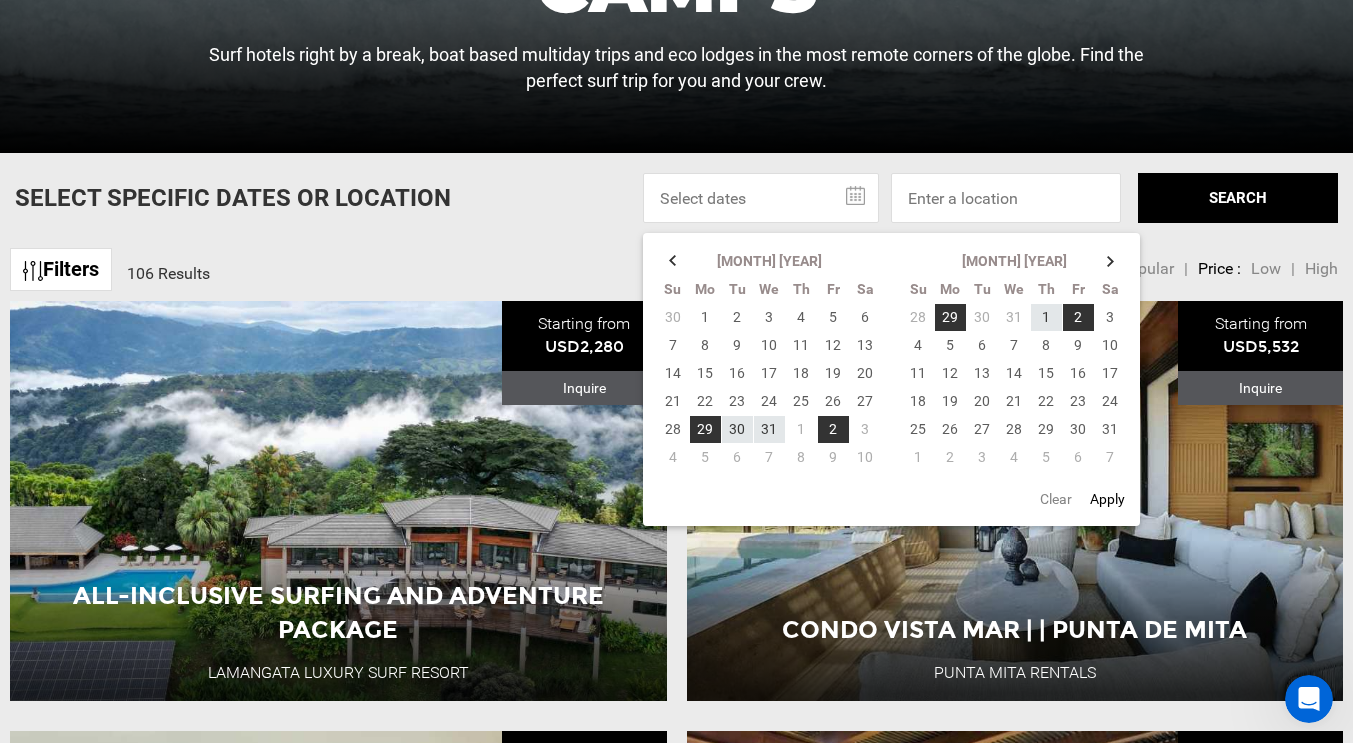 click on "Apply" 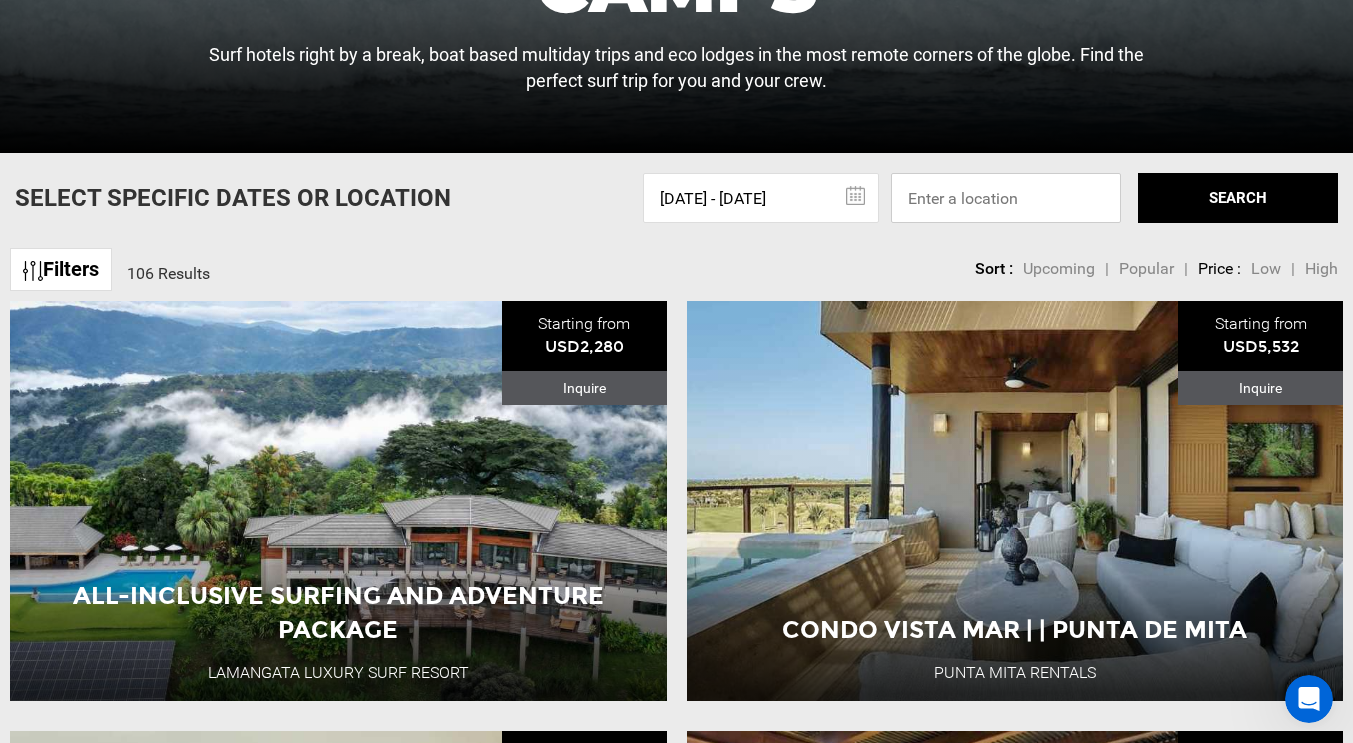 click at bounding box center [1006, 198] 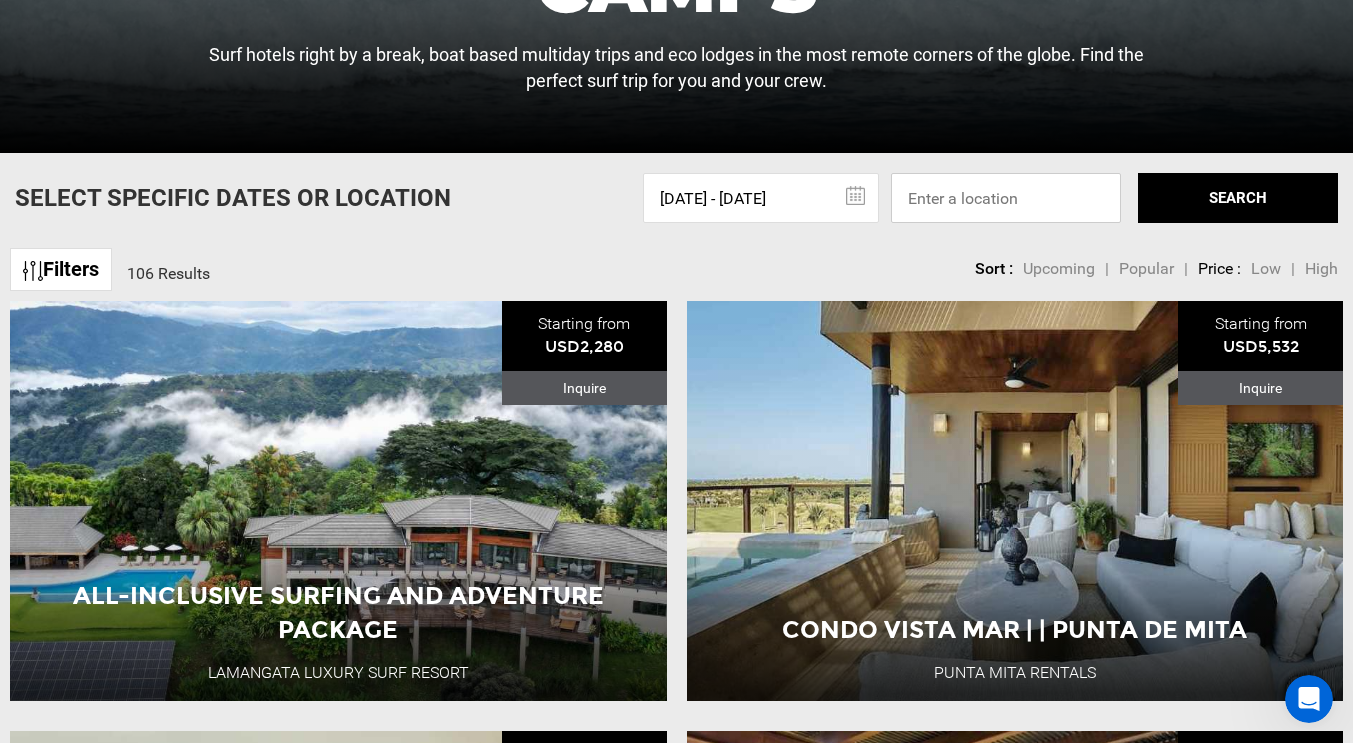 click at bounding box center [1006, 198] 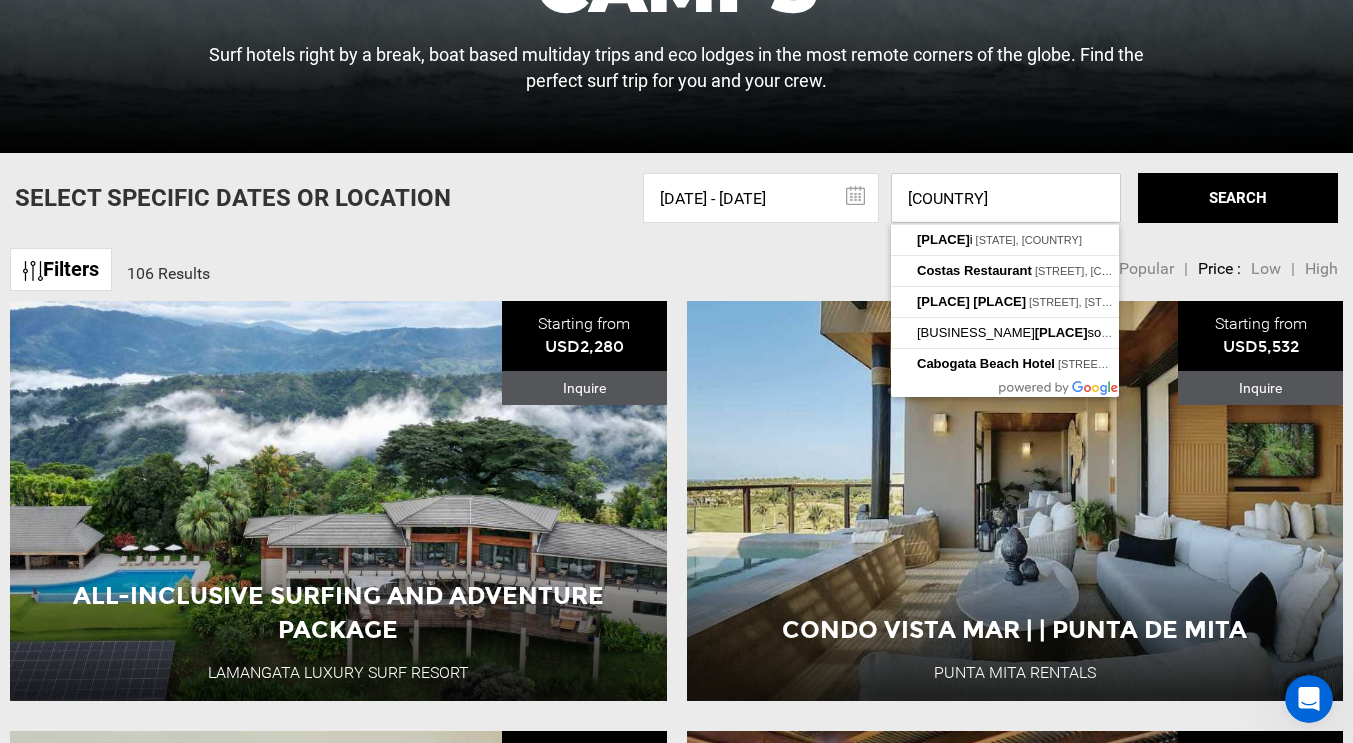 type on "[COUNTRY]" 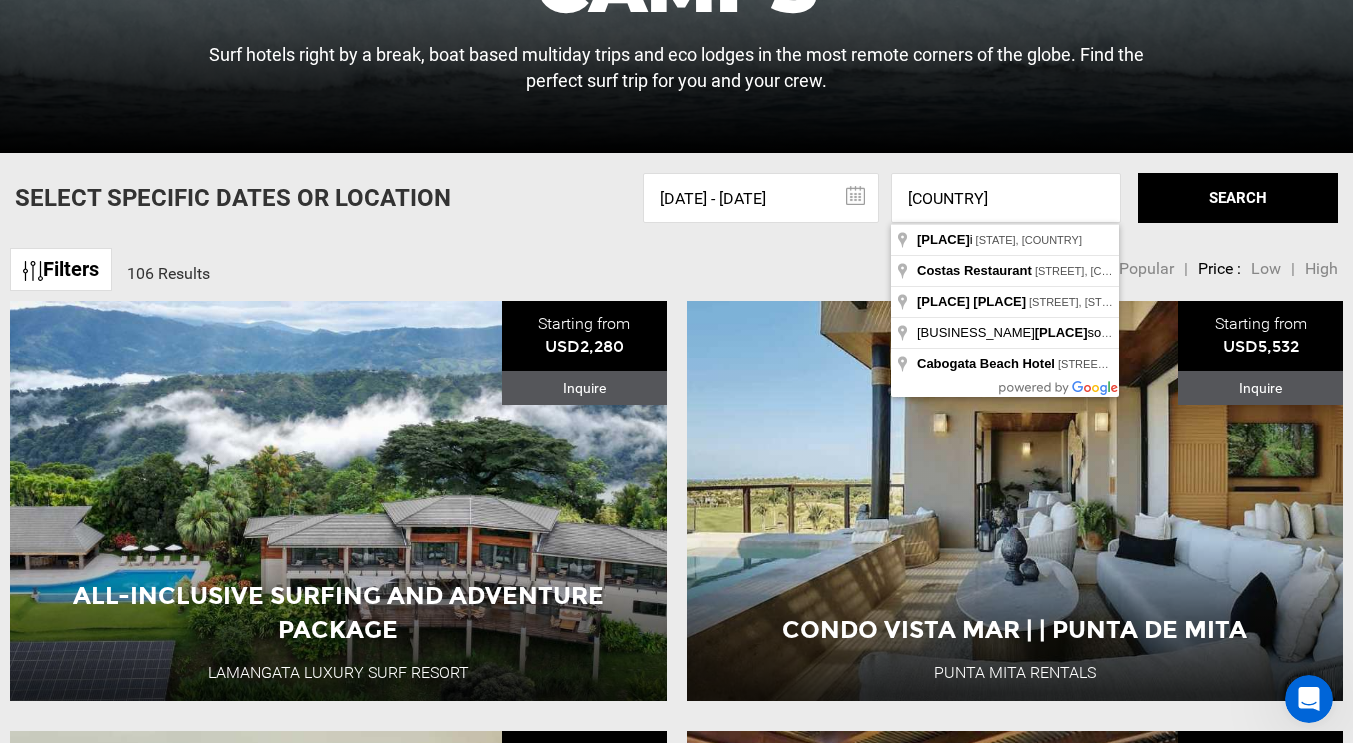 click on "Filters" at bounding box center [61, 269] 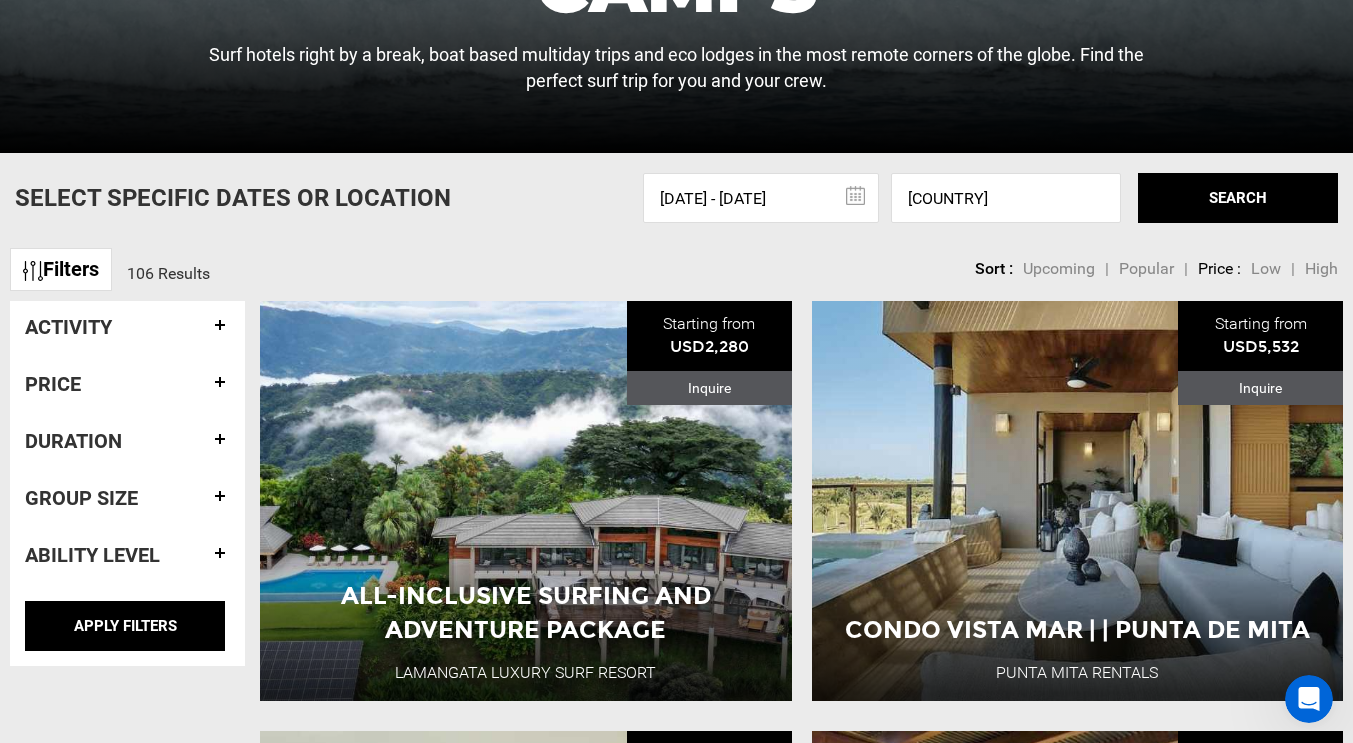 click on "Activity" at bounding box center [127, 327] 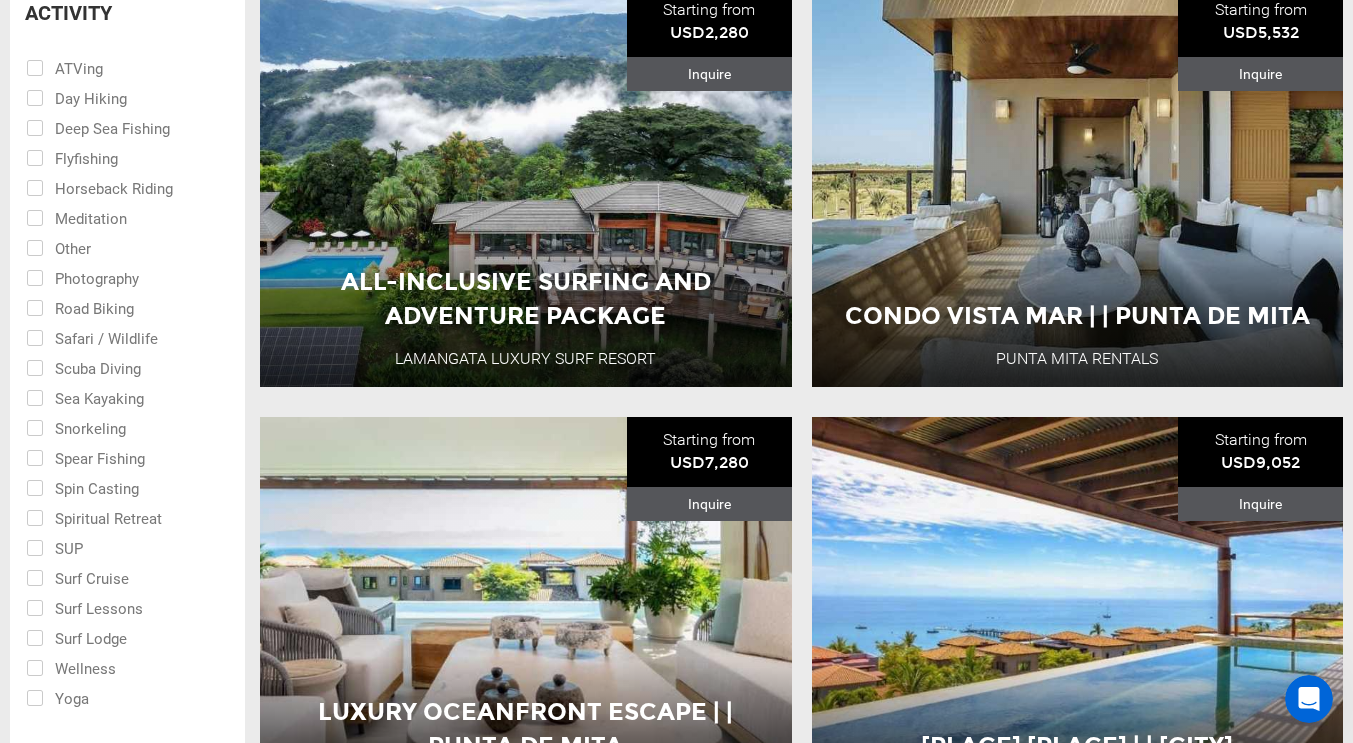 scroll, scrollTop: 832, scrollLeft: 0, axis: vertical 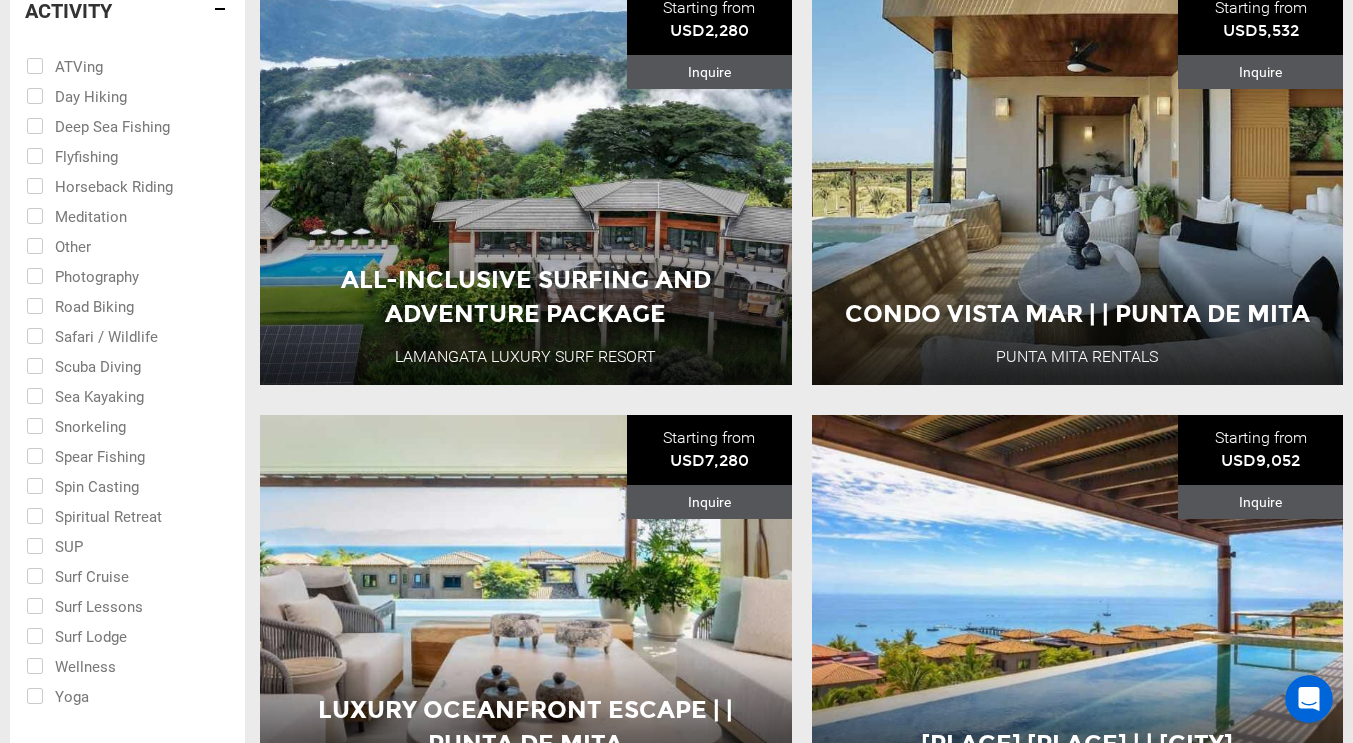 click at bounding box center (113, 605) 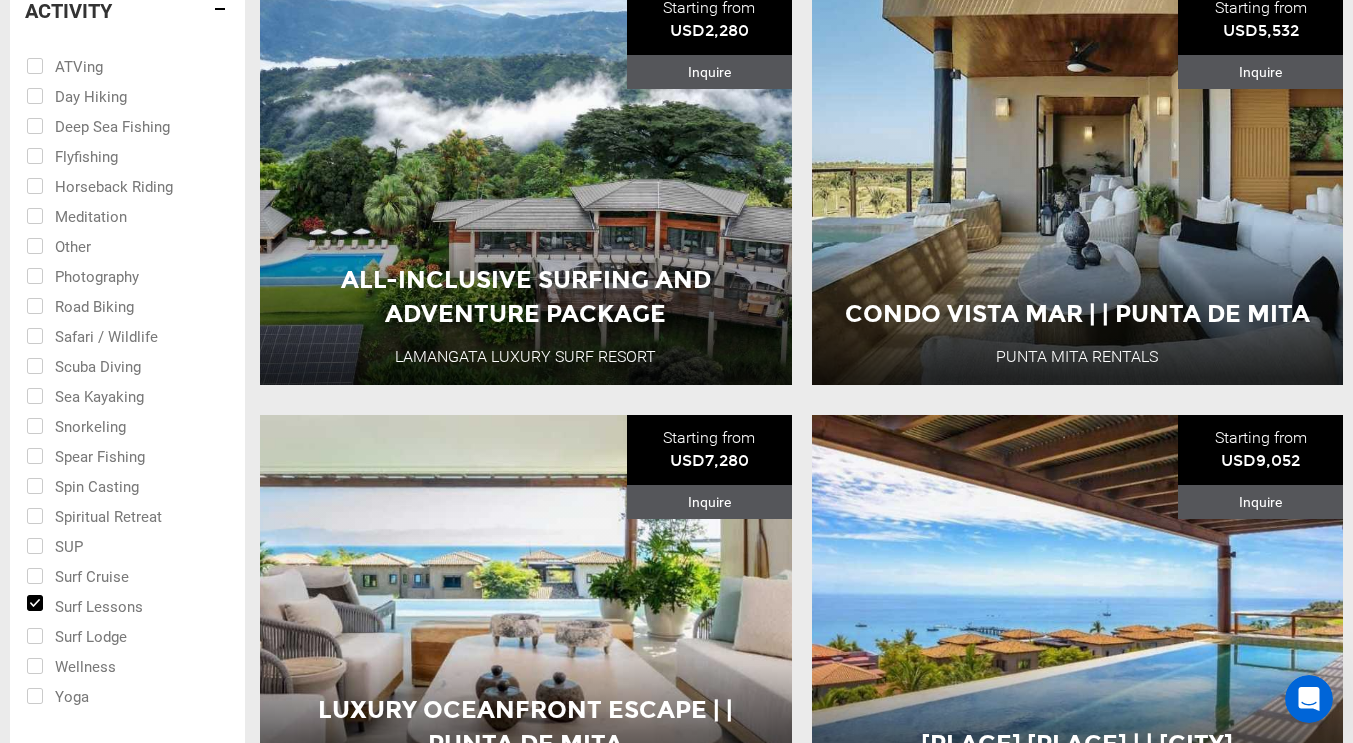 click at bounding box center [113, 665] 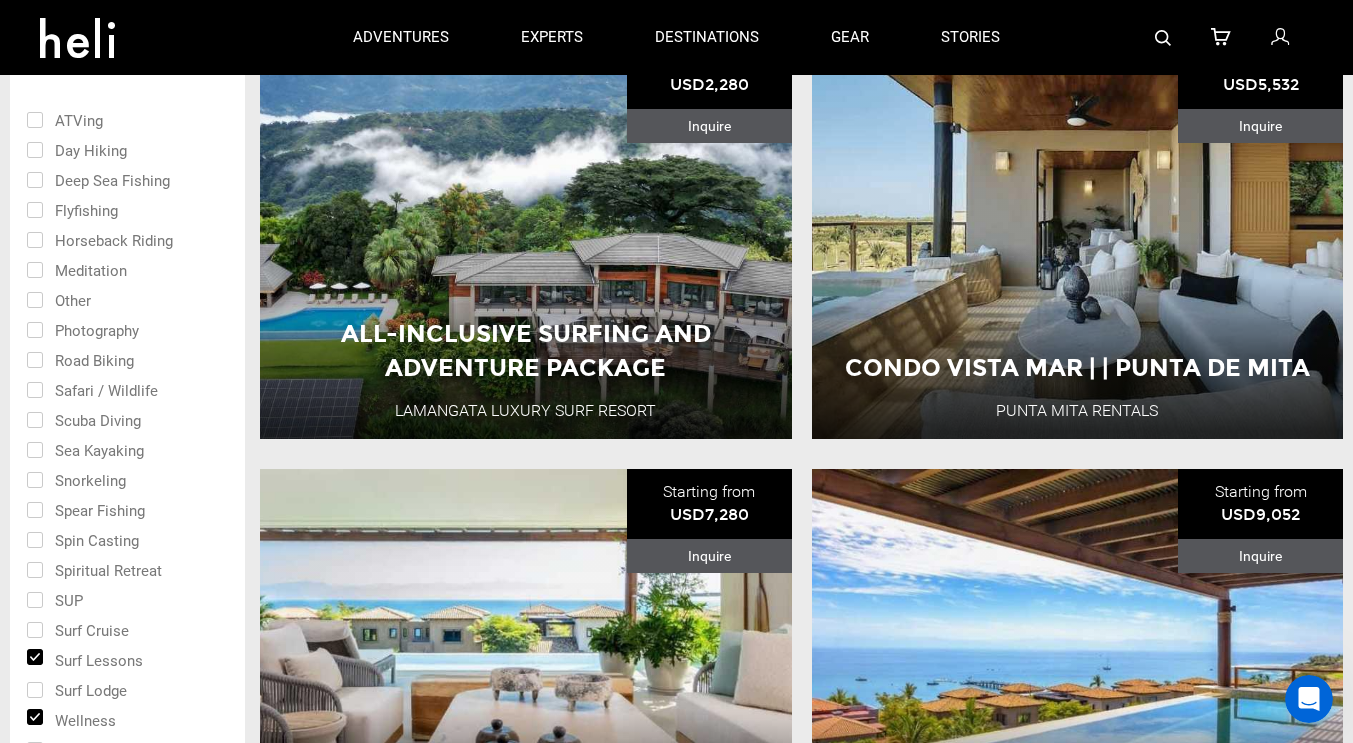 scroll, scrollTop: 777, scrollLeft: 0, axis: vertical 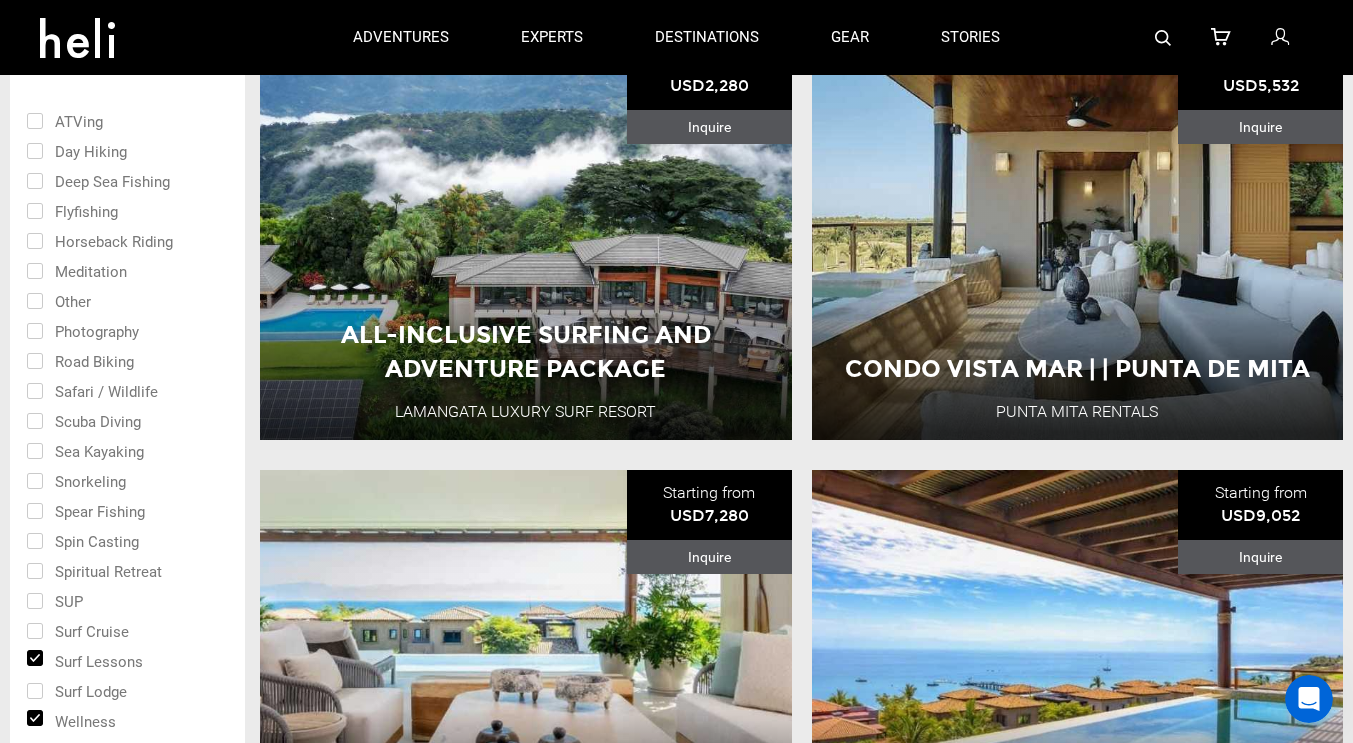 click at bounding box center (113, 330) 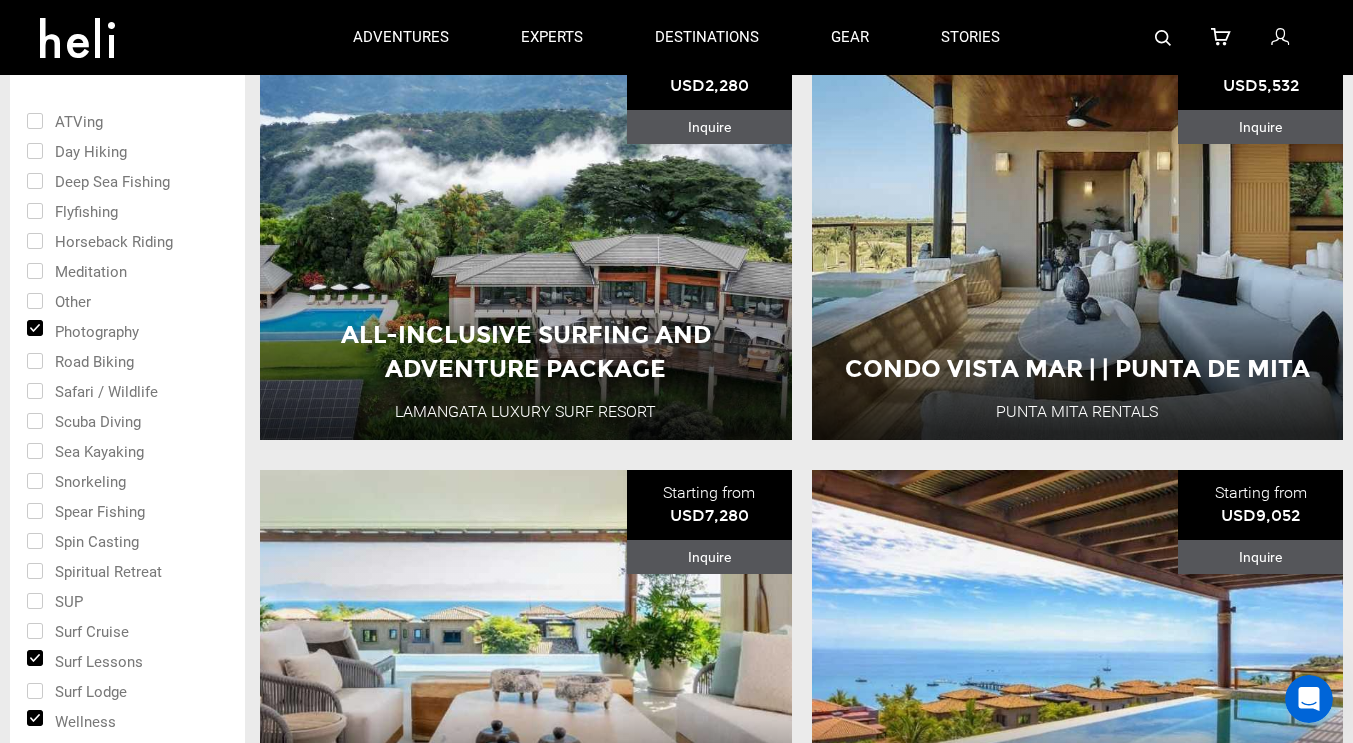 click at bounding box center (113, 210) 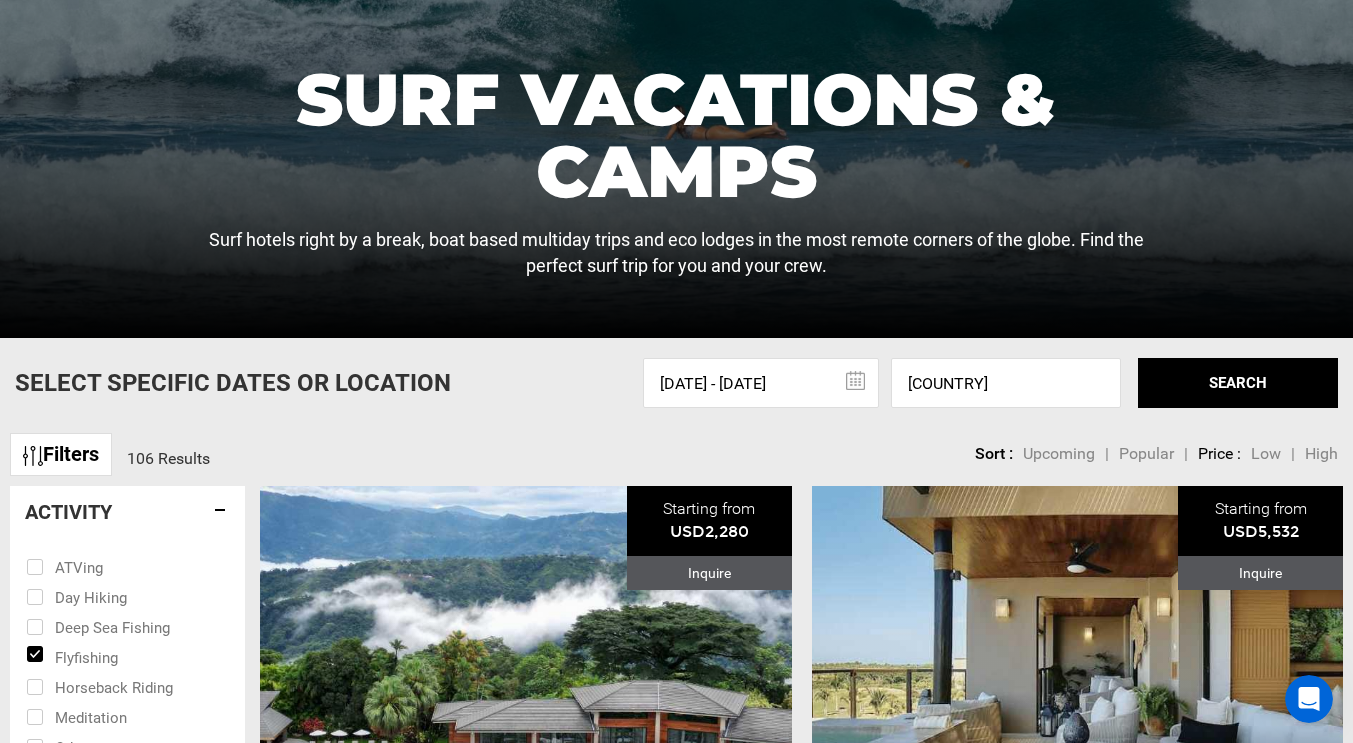 scroll, scrollTop: 334, scrollLeft: 0, axis: vertical 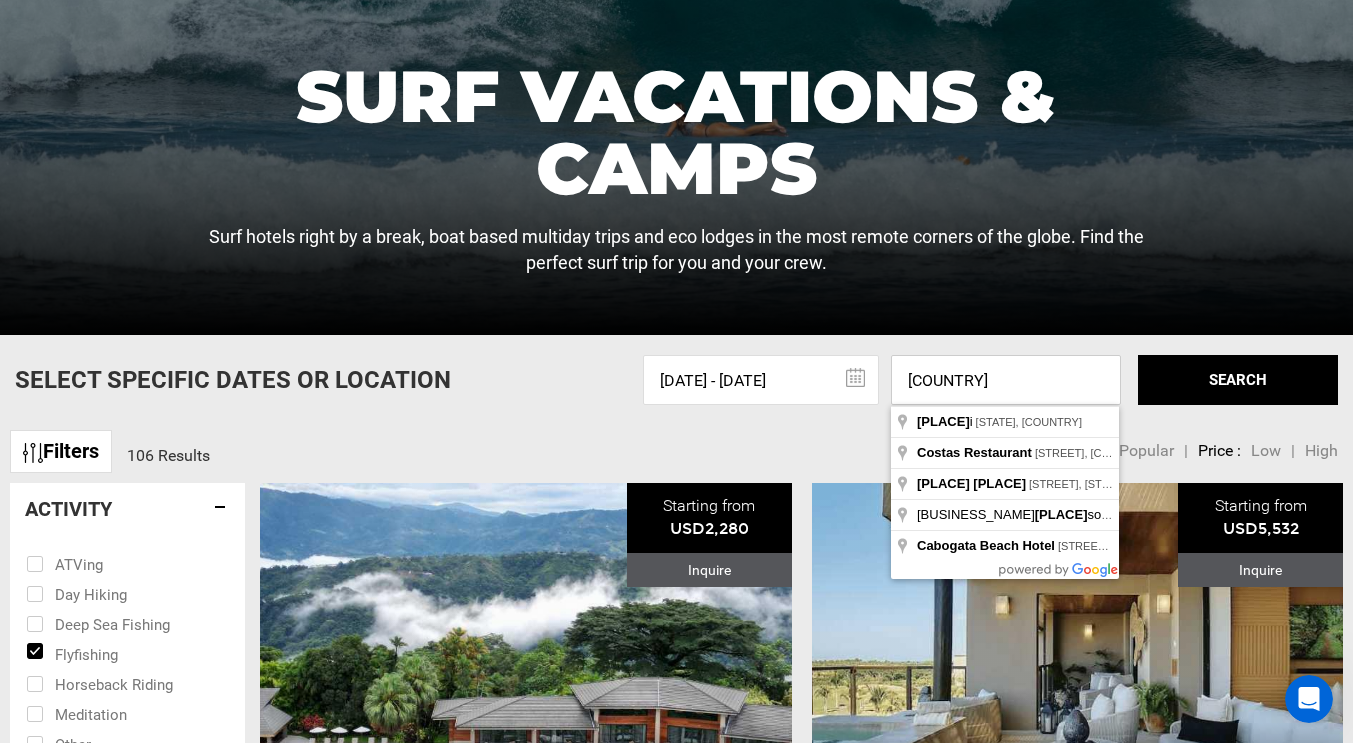click on "[COUNTRY]" at bounding box center [1006, 380] 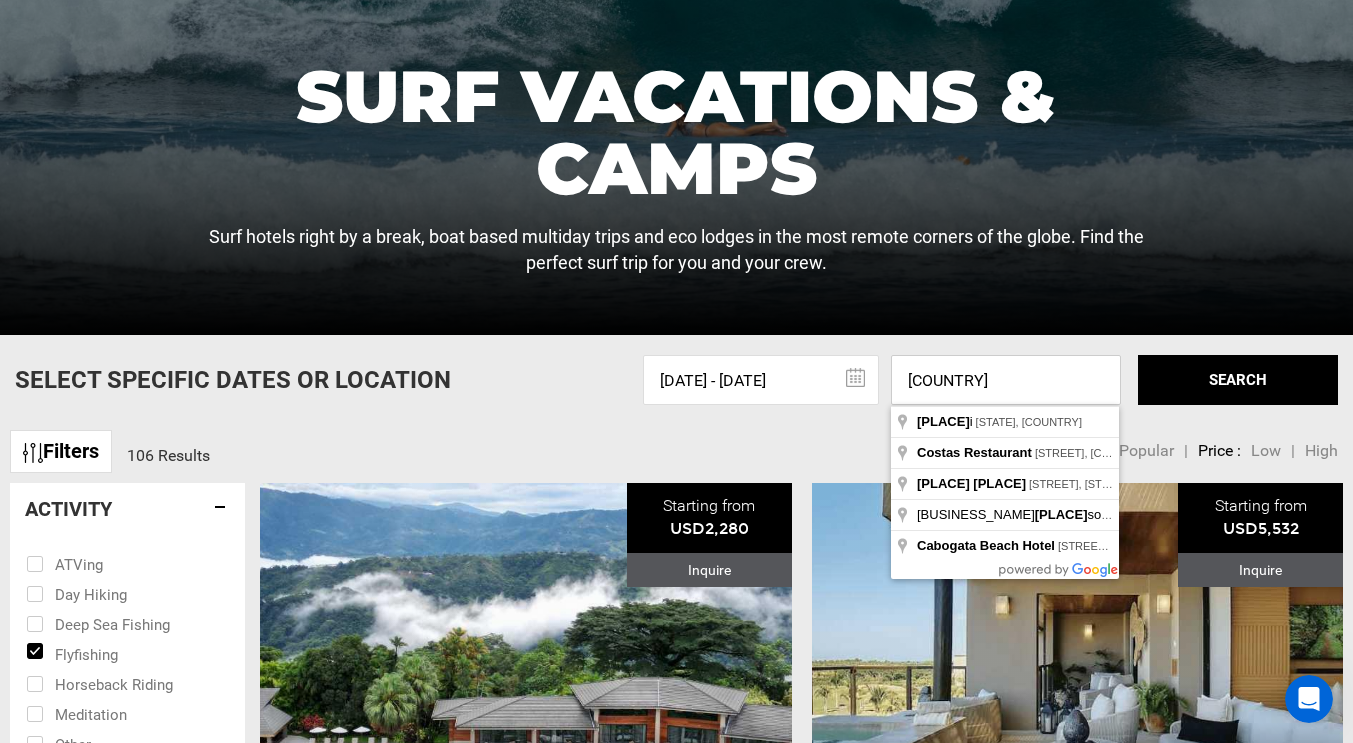 click on "[COUNTRY]" at bounding box center (1006, 380) 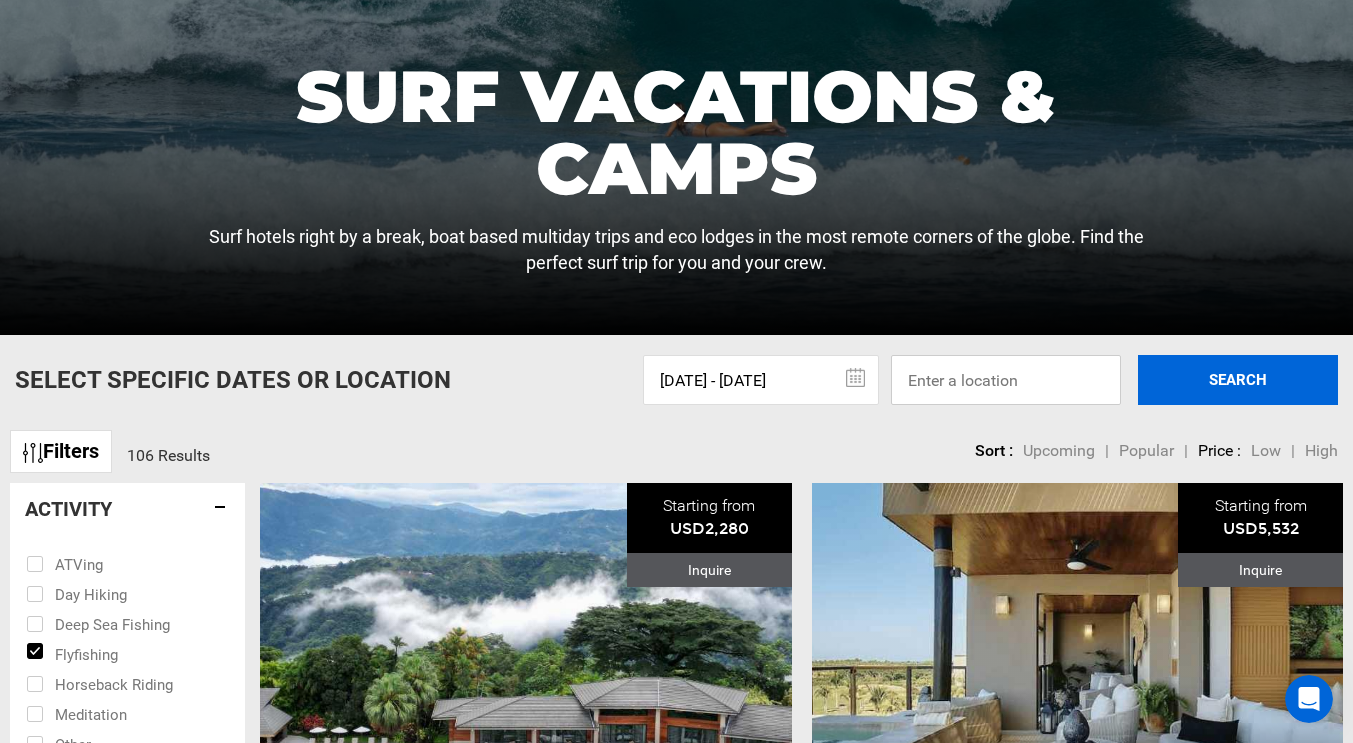 type 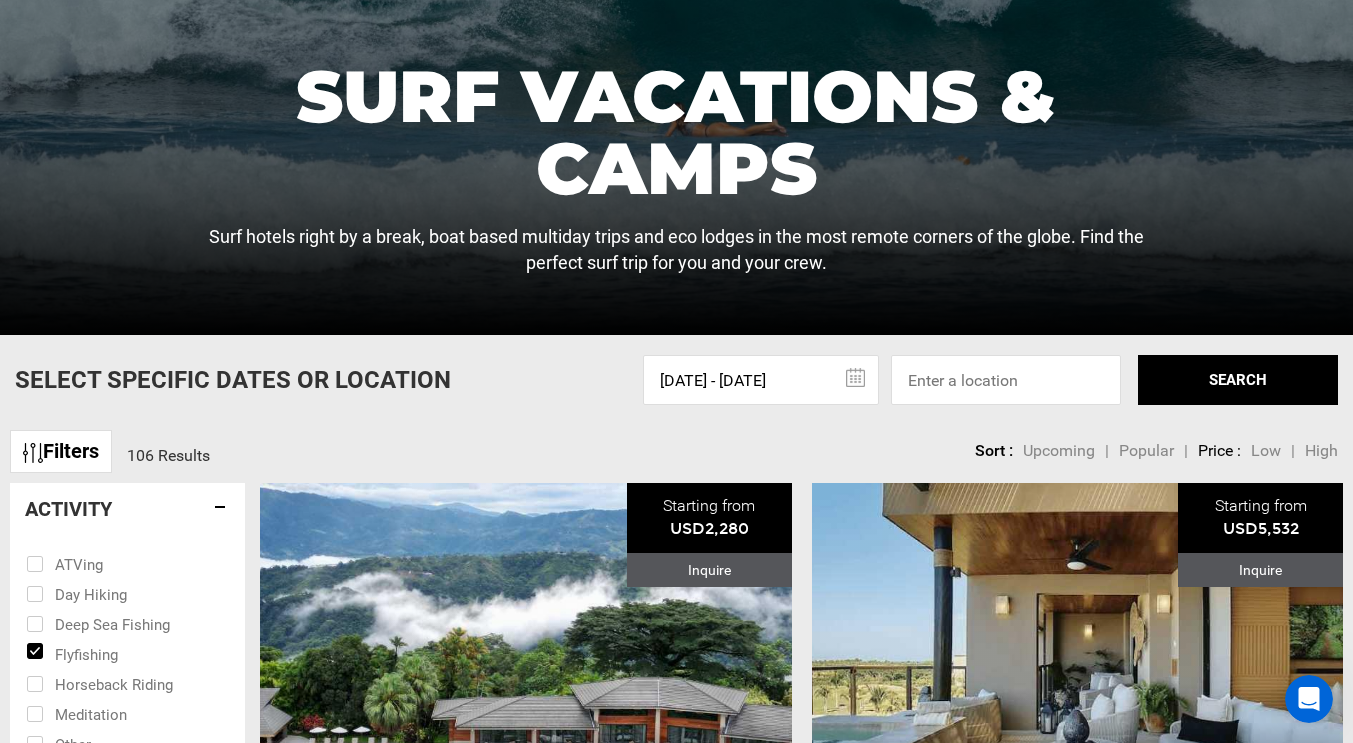 click on "SEARCH" 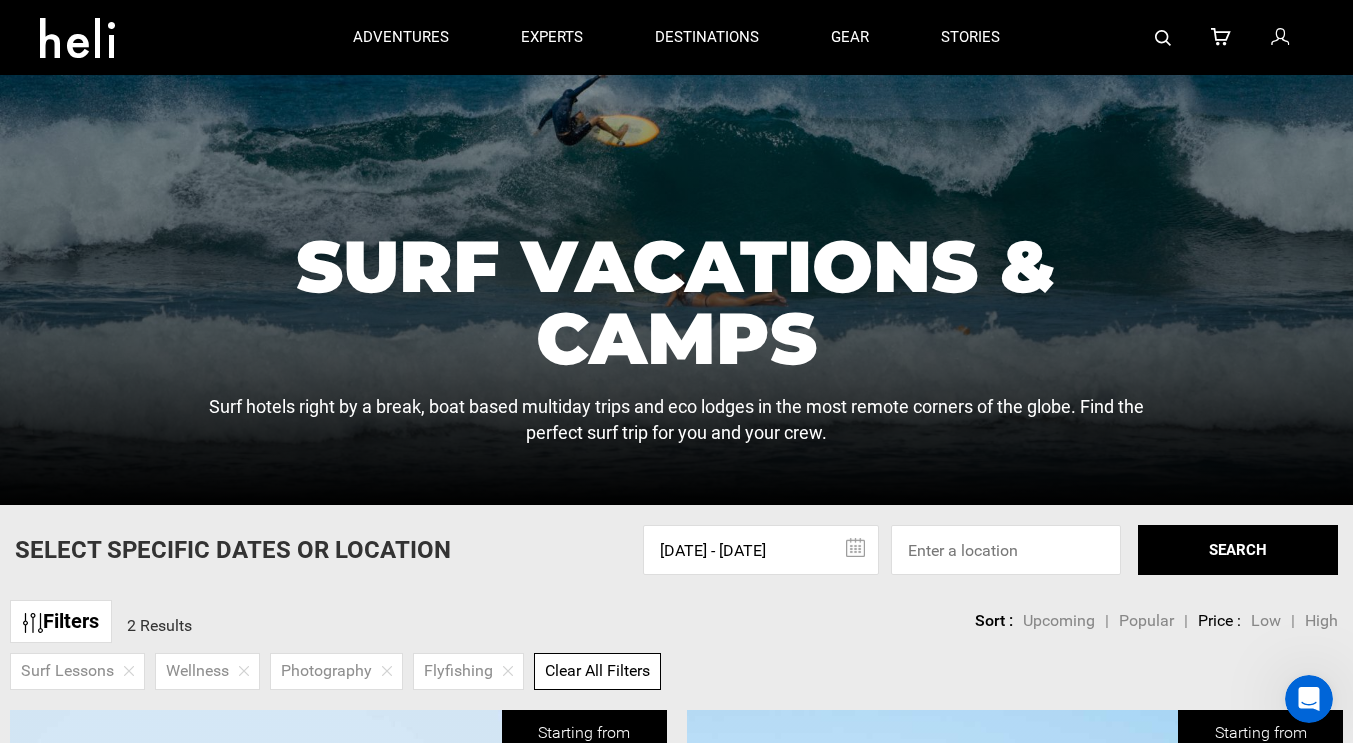scroll, scrollTop: 0, scrollLeft: 0, axis: both 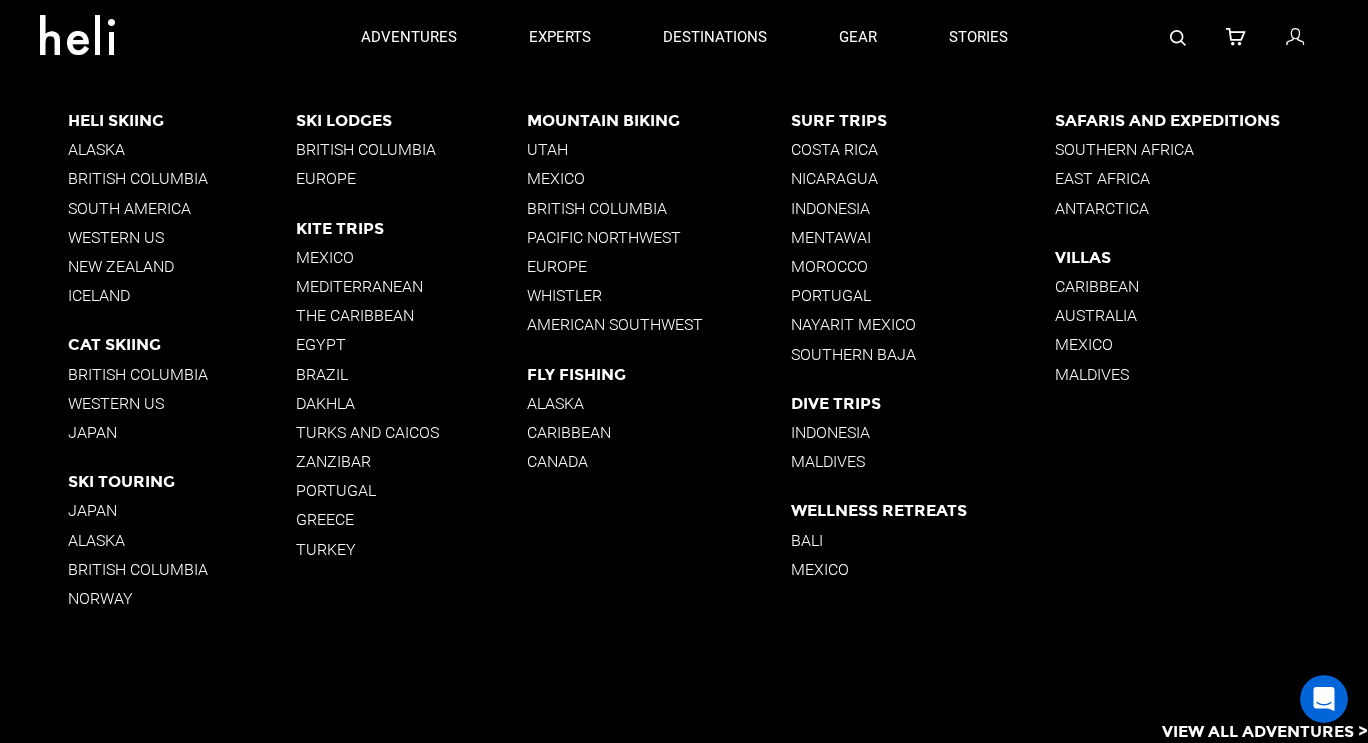 click on "Nayarit Mexico" at bounding box center [923, 324] 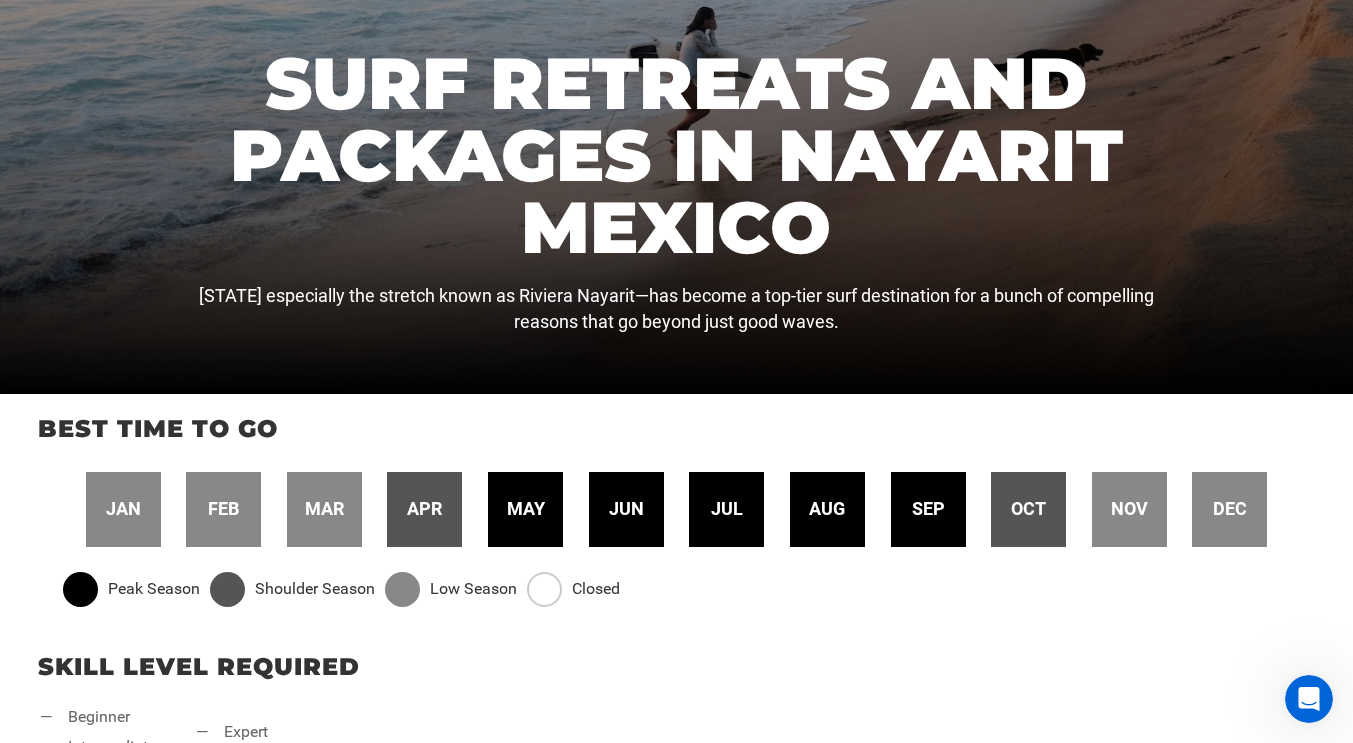 scroll, scrollTop: 277, scrollLeft: 0, axis: vertical 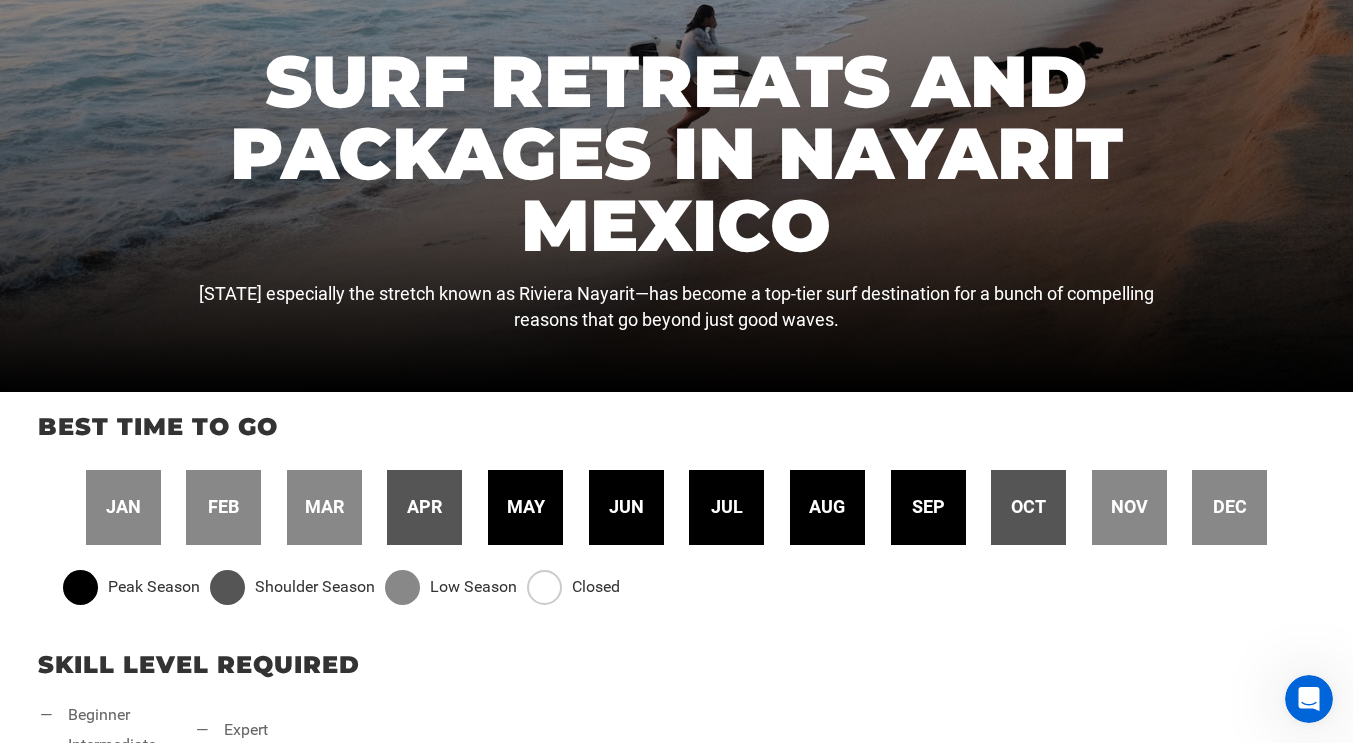 click on "dec" at bounding box center [1230, 507] 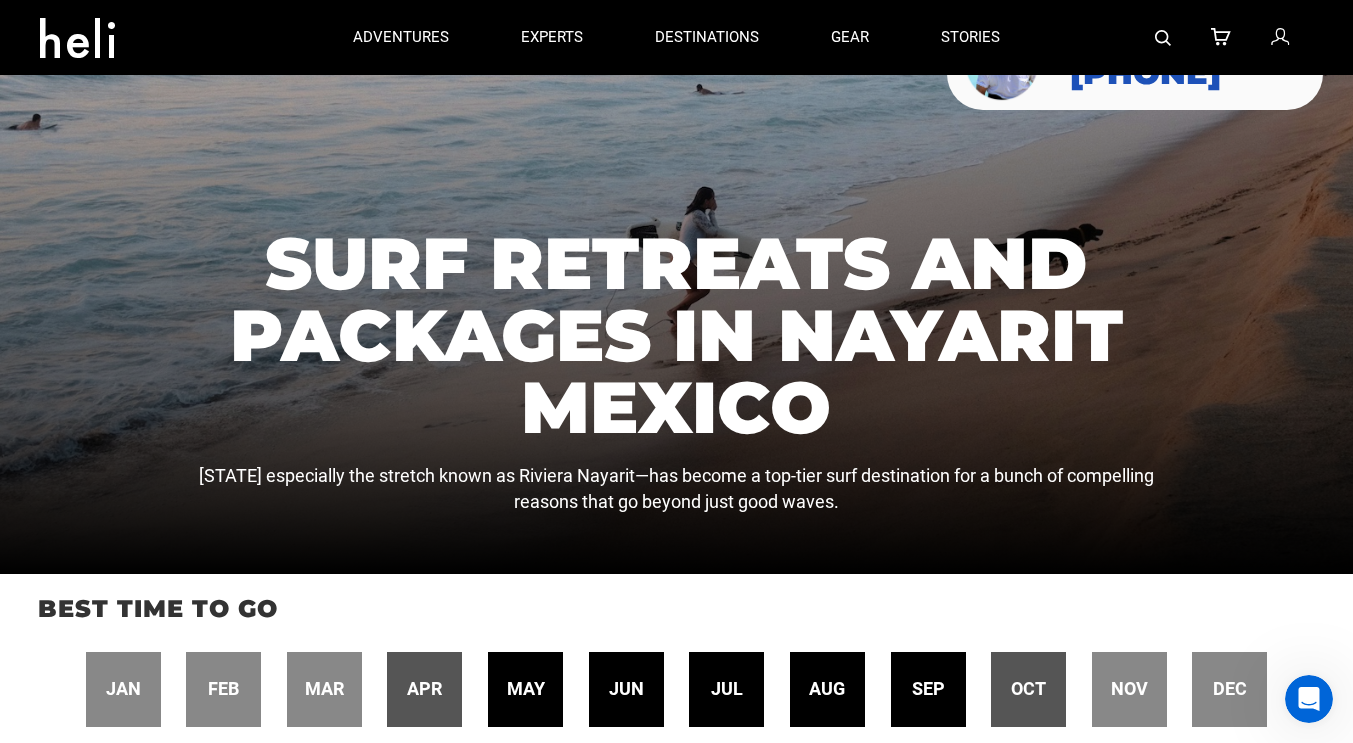 scroll, scrollTop: 0, scrollLeft: 0, axis: both 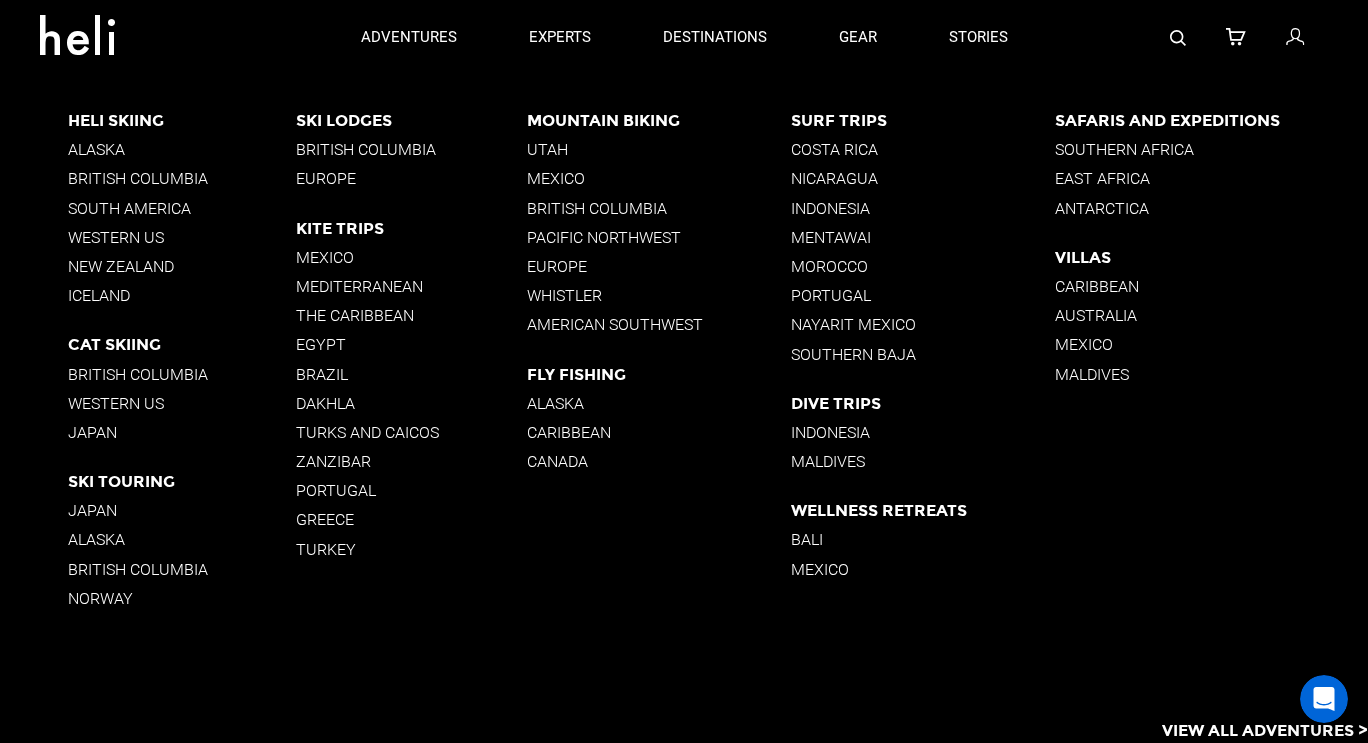 click on "Mentawai" at bounding box center [923, 237] 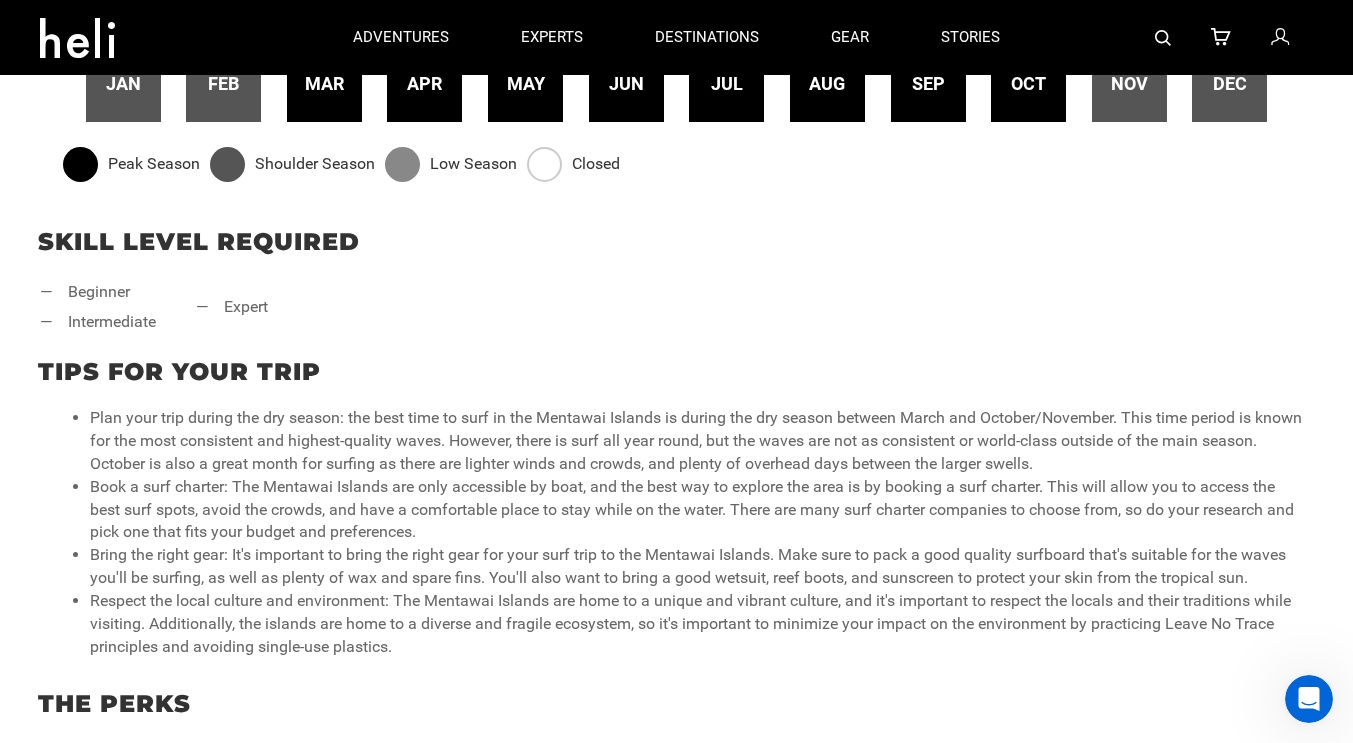 scroll, scrollTop: 0, scrollLeft: 0, axis: both 